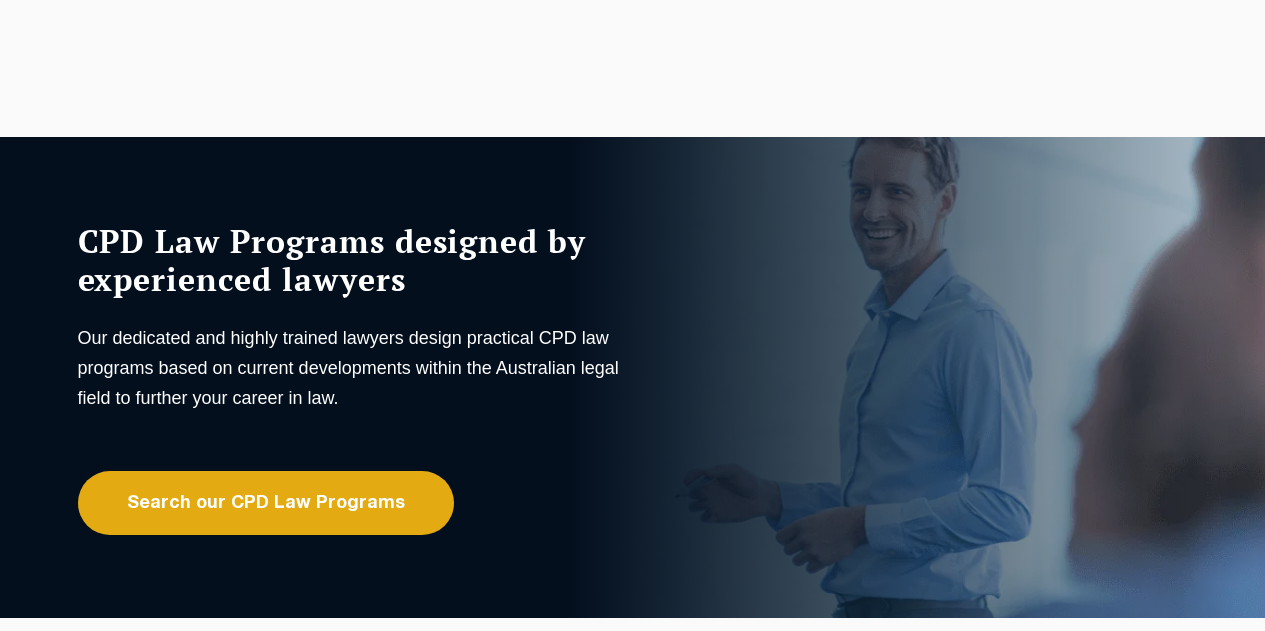 scroll, scrollTop: 50, scrollLeft: 0, axis: vertical 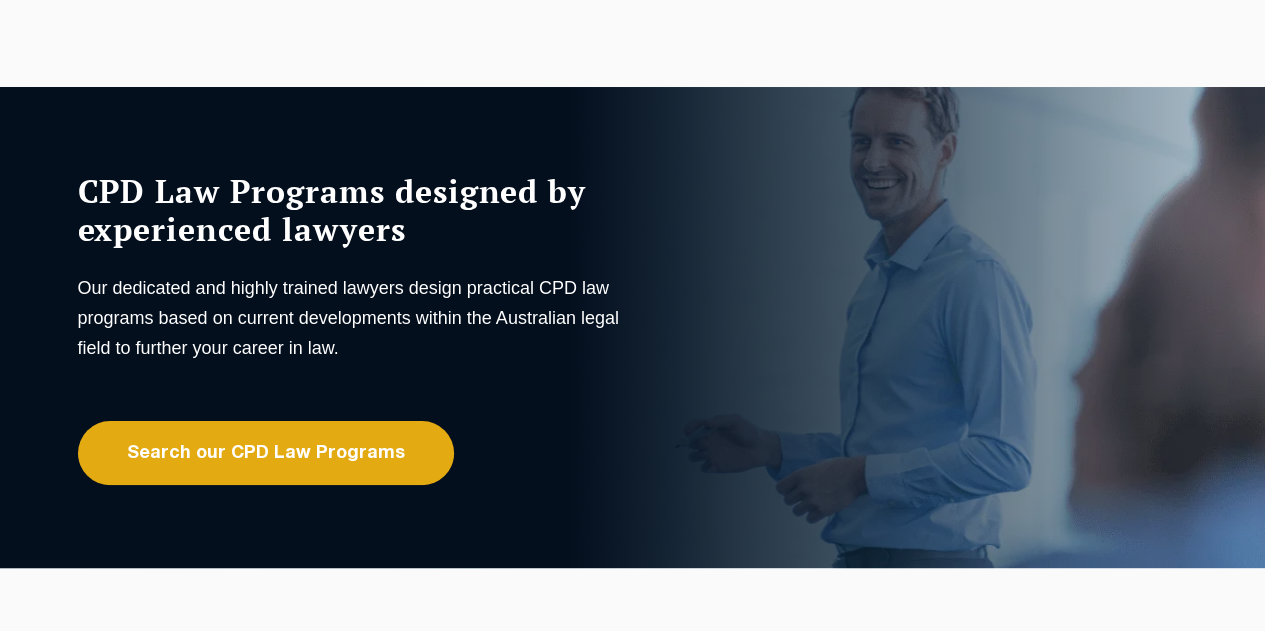 click on "Practical Legal Training     Our Practical Legal Training Program     Program Dates & Fees   Chat with us   2025 PLT Program Guide   FAQs   International Students & Lawyers   Concurrent Study   Professional Placement   PLT Single Topics   Employers       Locations & Course Options     PLT VIC   PLT ACT   PLT WA   PLT QLD   PLT SA   PLT NSW       Virtual Internships   Enrol Now       CPD Programs     CPD Programs Overview     Victoria CPD Programs   National CPD Programs     By CPD Category     Substantive Law   Professional Skills   Ethics & Professional Responsibility   Practice Management & Business Skills               Continuing Professional Development (CPD) Courses     By Practice Area of Law     Criminal   Wills, Trusts & Succession Planning   Tax   Litigation & Advocacy   Ethics   Corporate   View All       By Type     Workshops   Conferences   Seminars   Intensives   Online Intensives           About Our CPD Courses     Why Leo Cussen for CPD Training   National CPD Rules         Book CPD Programs" at bounding box center [784, 71] 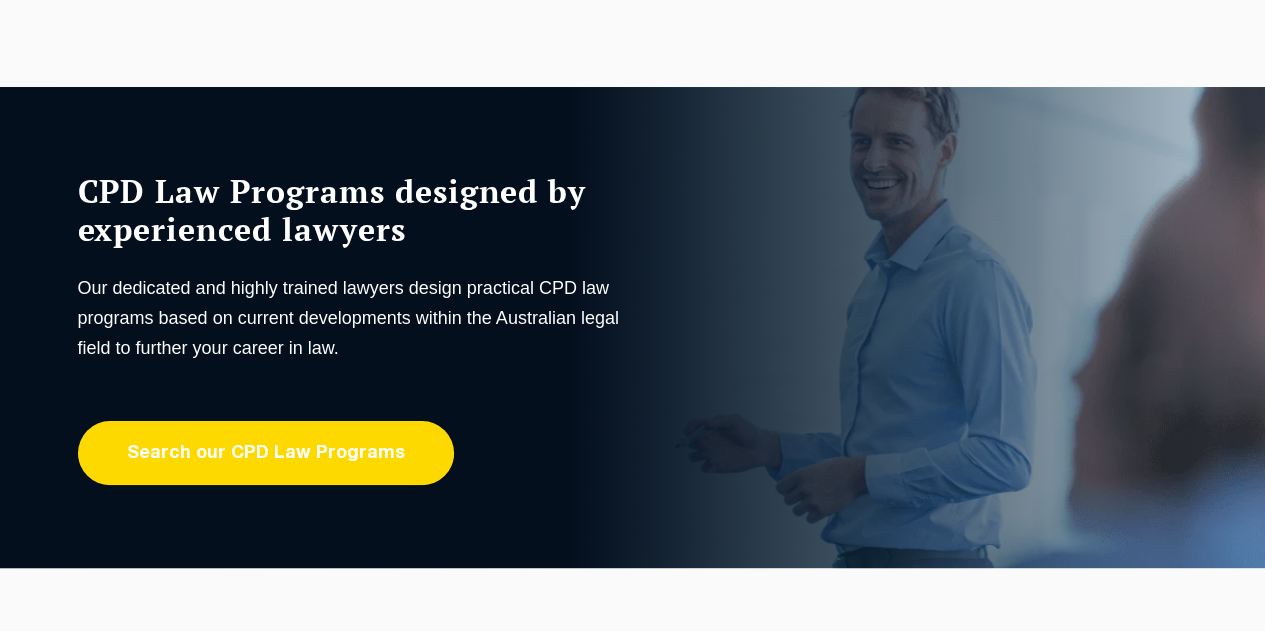 click on "Search our CPD Law Programs" at bounding box center [266, 453] 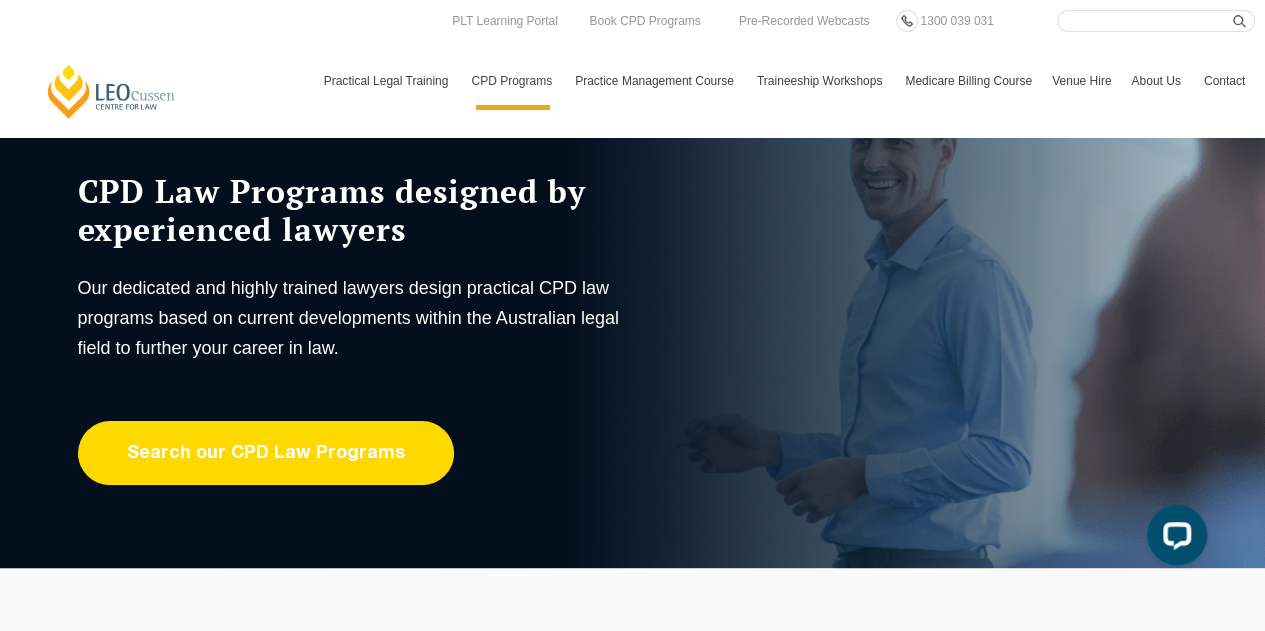 scroll, scrollTop: 0, scrollLeft: 0, axis: both 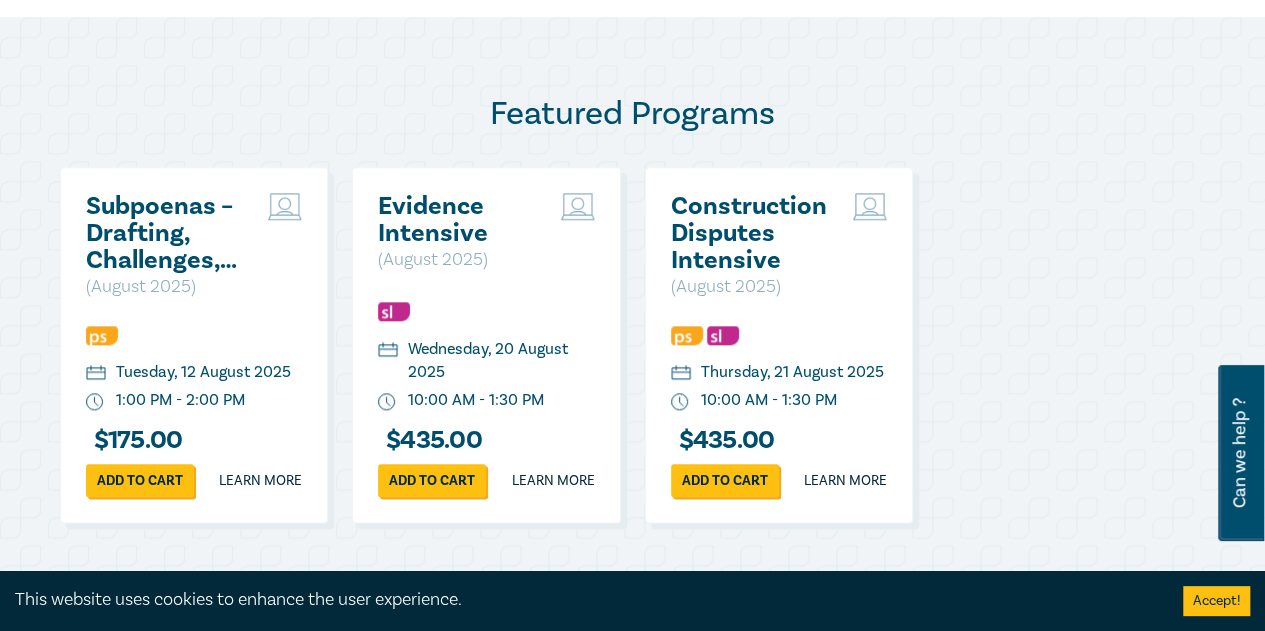 click on "Subpoenas – Drafting, Challenges, and Strategies" at bounding box center (172, 233) 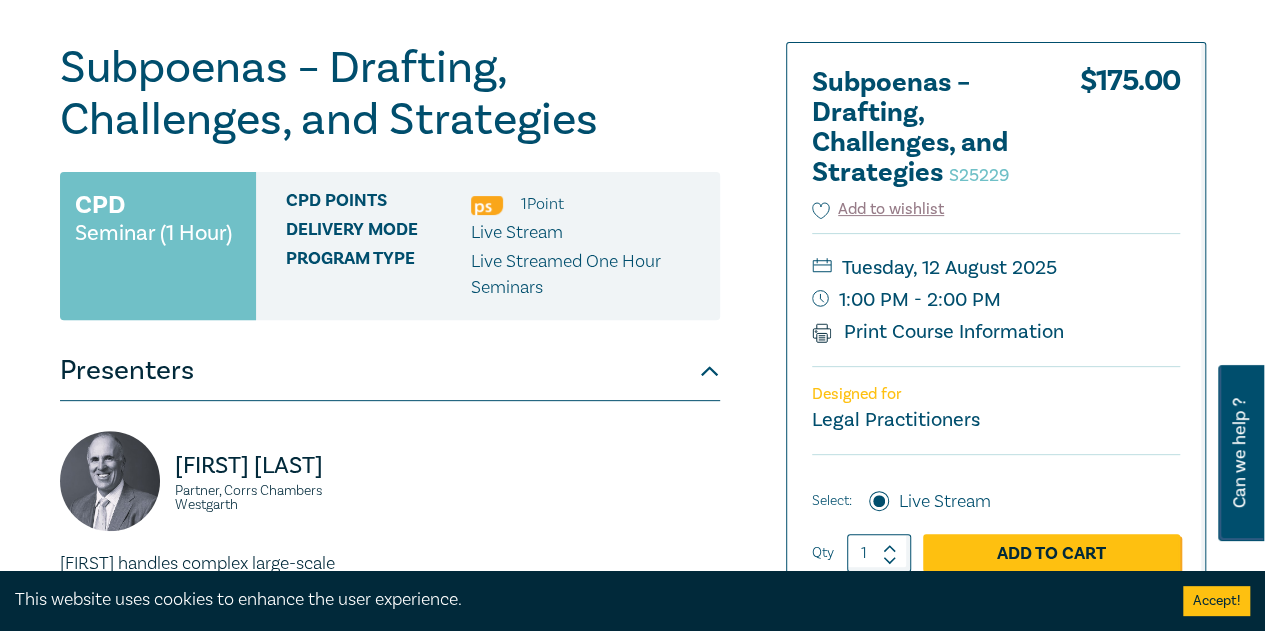 scroll, scrollTop: 176, scrollLeft: 0, axis: vertical 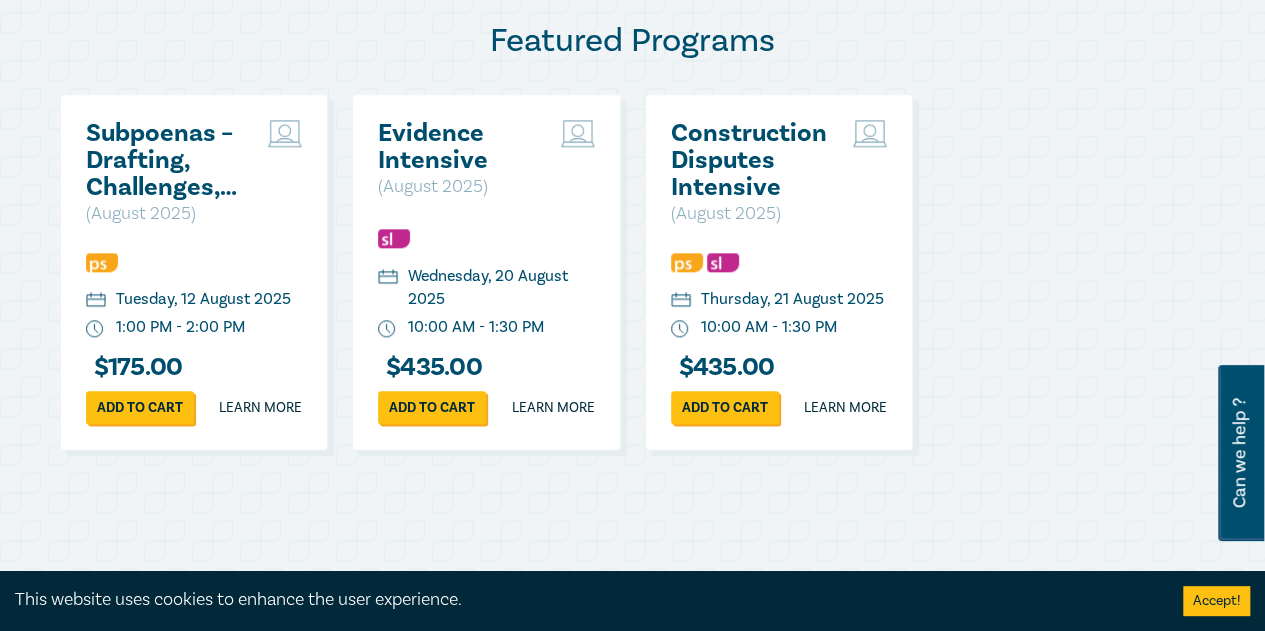 click on "Evidence Intensive" at bounding box center [464, 147] 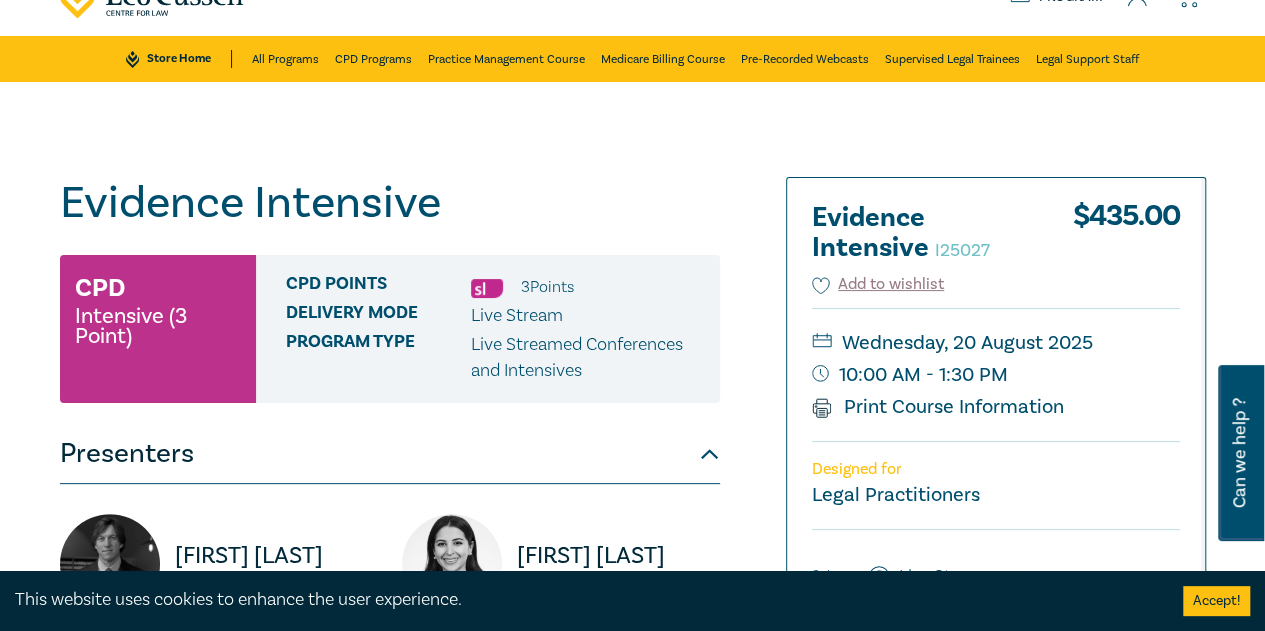 scroll, scrollTop: 44, scrollLeft: 0, axis: vertical 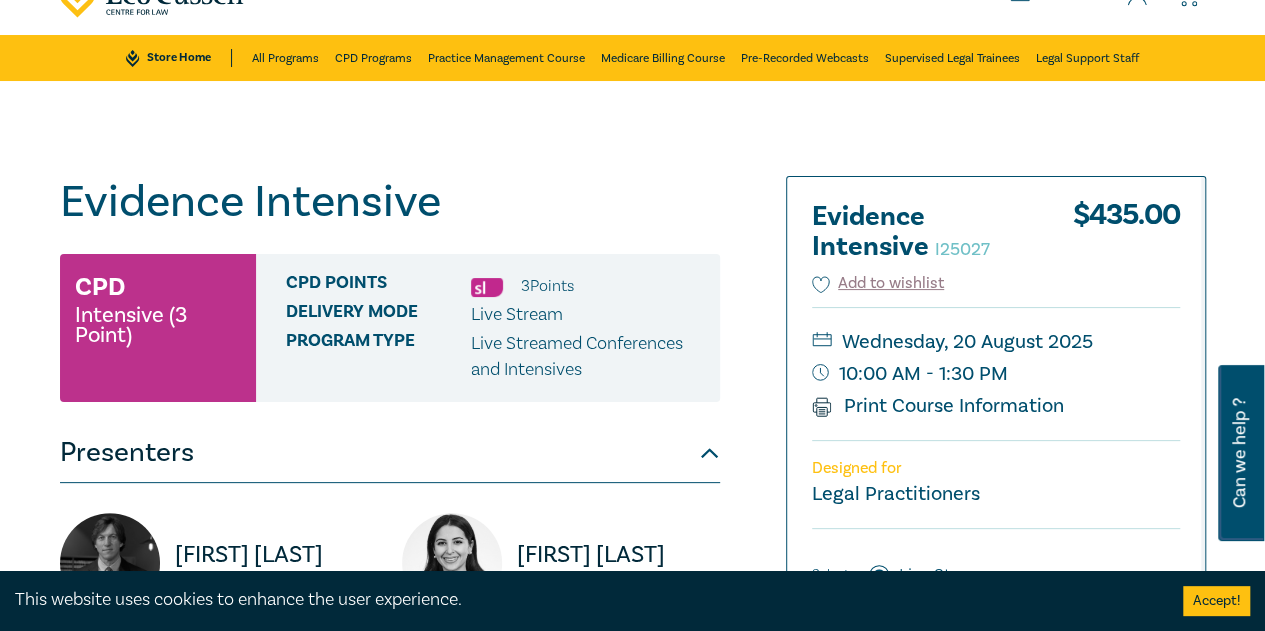 click on "Presenters" at bounding box center (390, 453) 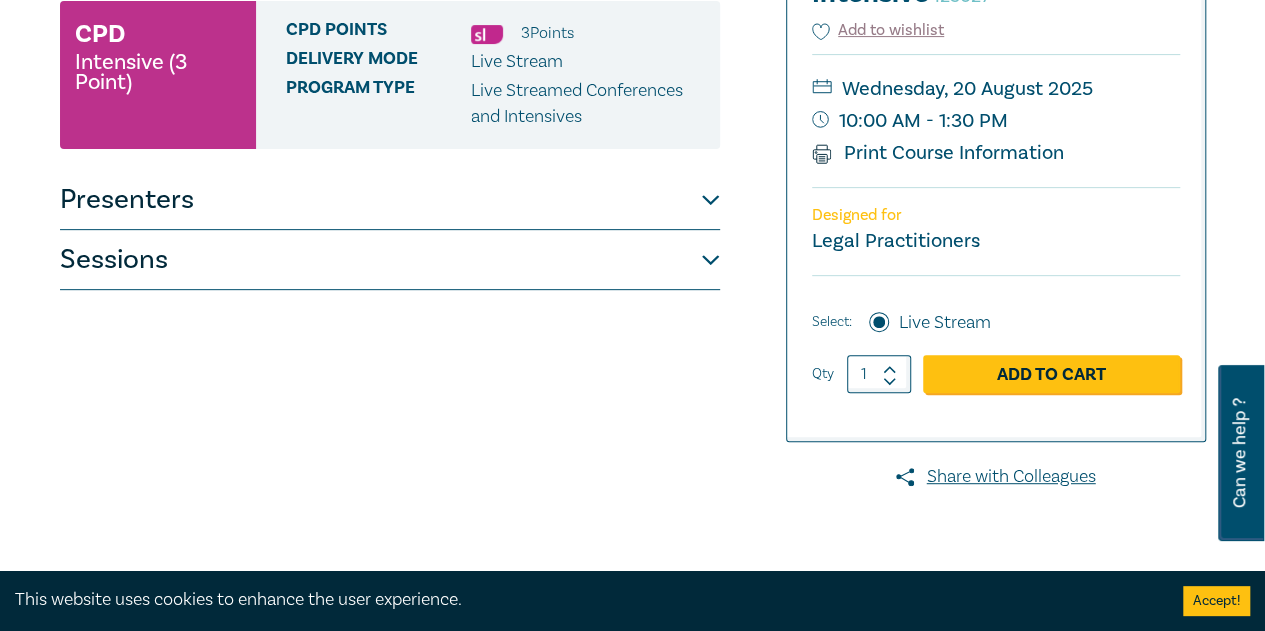 scroll, scrollTop: 305, scrollLeft: 0, axis: vertical 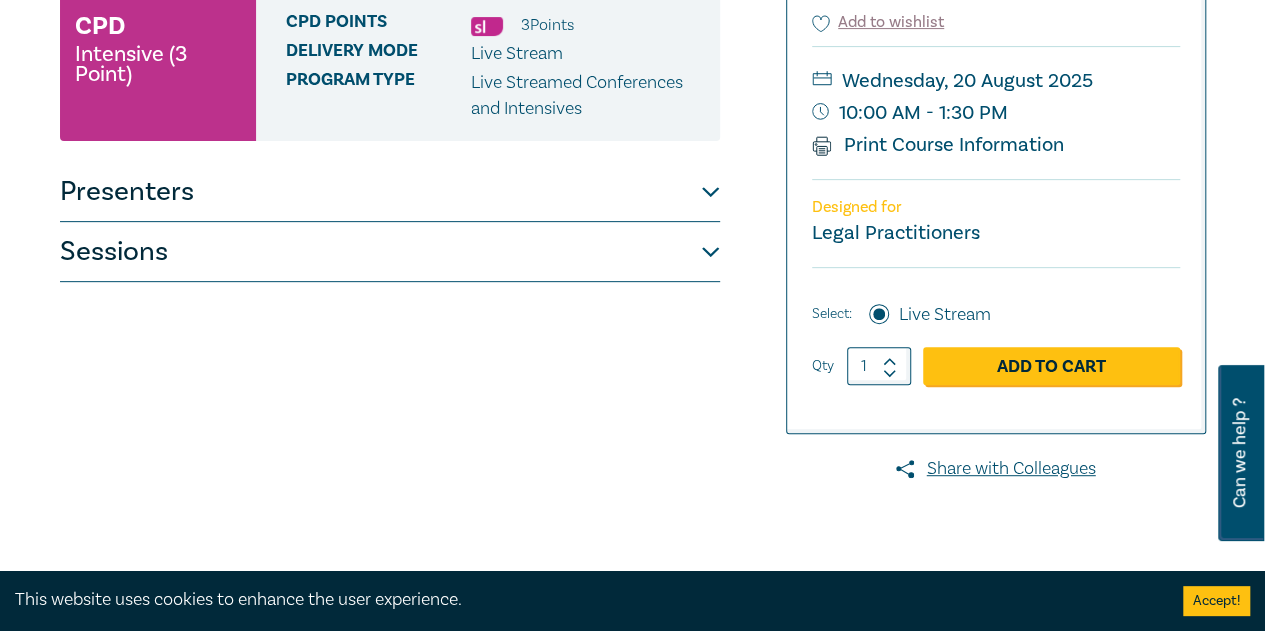 click on "Sessions" at bounding box center [390, 252] 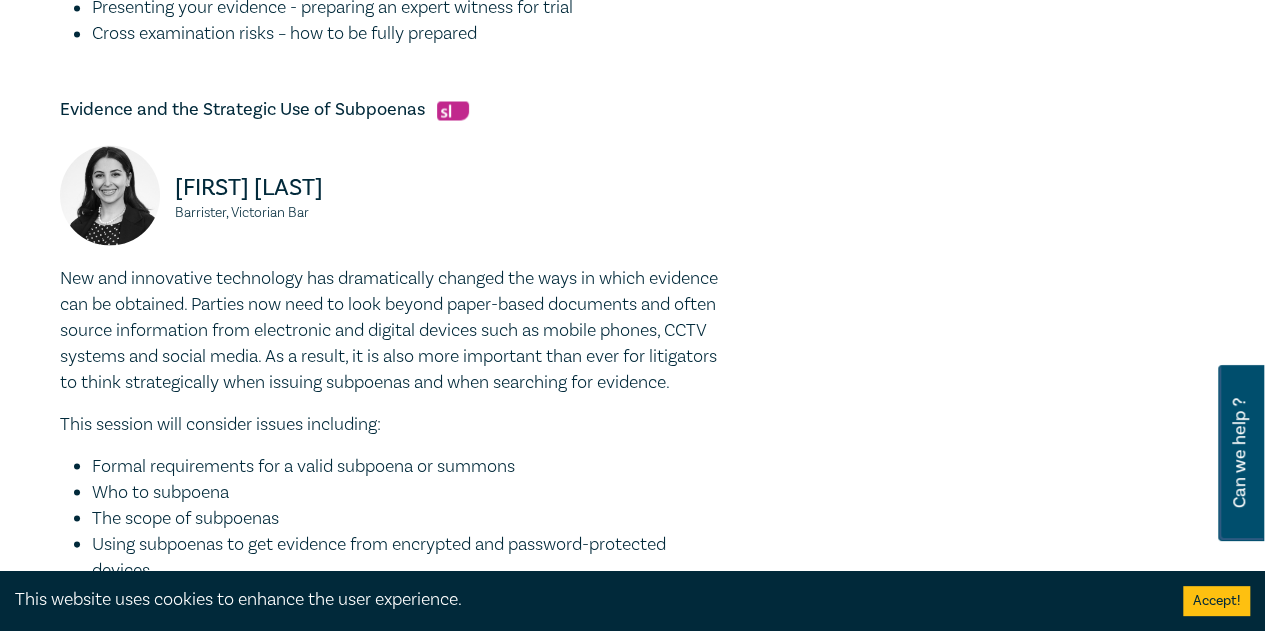 scroll, scrollTop: 1829, scrollLeft: 0, axis: vertical 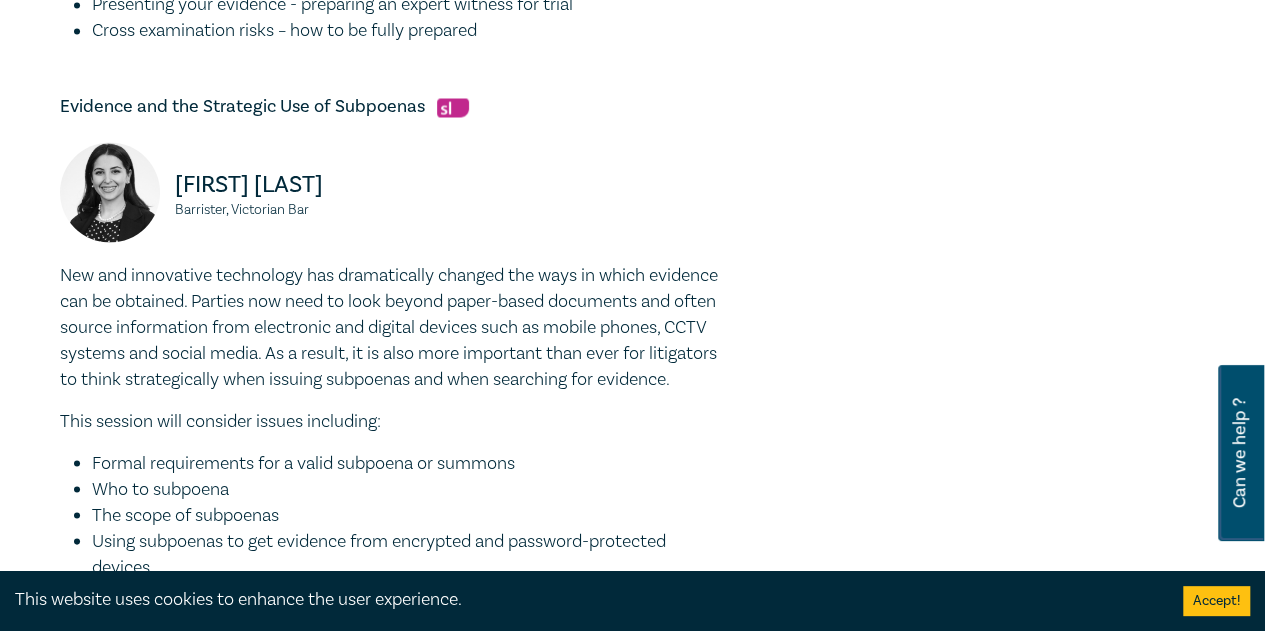 click on "This session will consider issues including:" at bounding box center [390, 421] 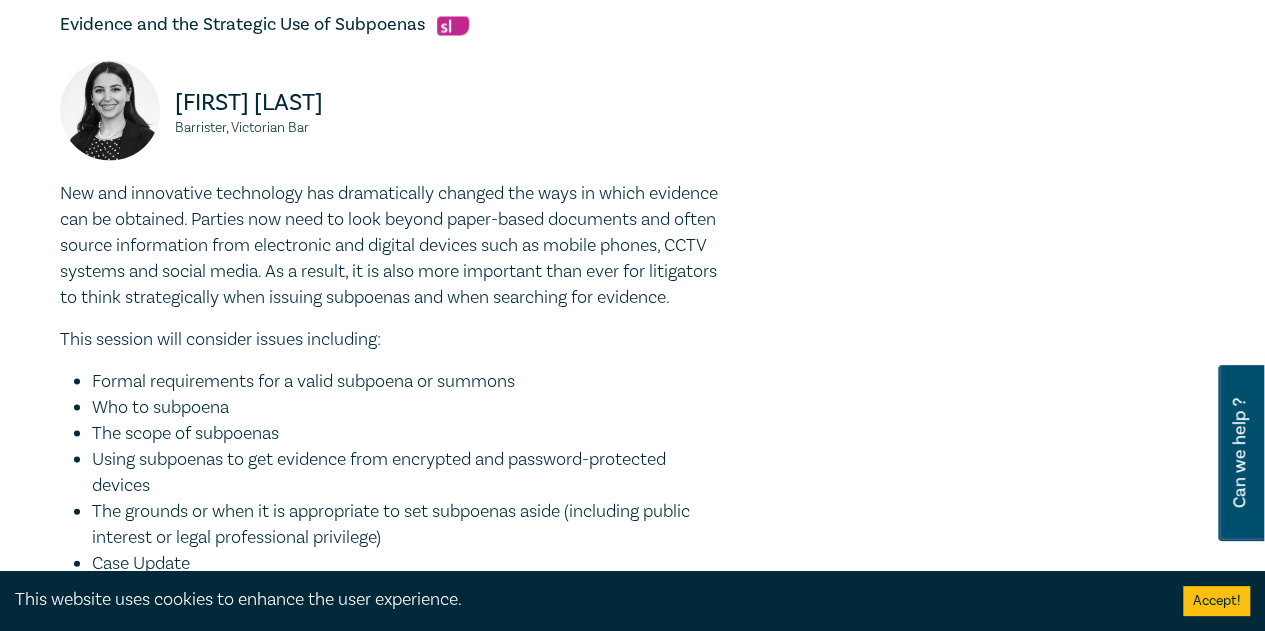 scroll, scrollTop: 1909, scrollLeft: 0, axis: vertical 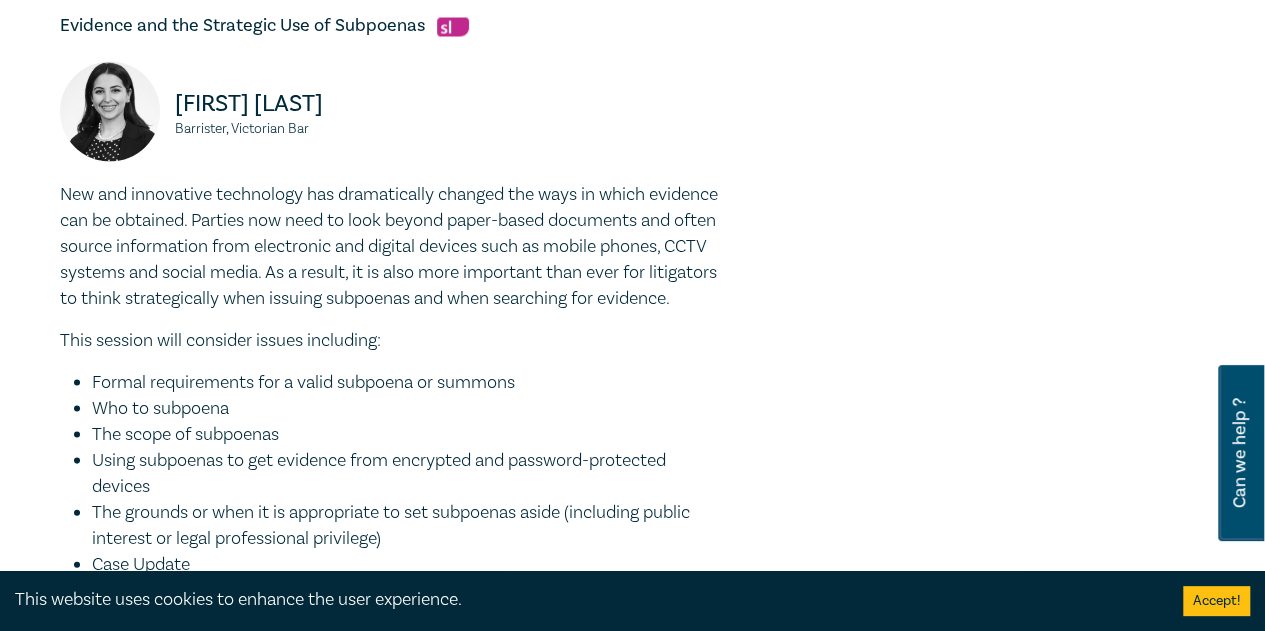 click on "New and innovative technology has dramatically changed the ways in which evidence can be obtained. Parties now need to look beyond paper-based documents and often source information from electronic and digital devices such as mobile phones, CCTV systems and social media. As a result, it is also more important than ever for litigators to think strategically when issuing subpoenas and when searching for evidence." at bounding box center [390, 247] 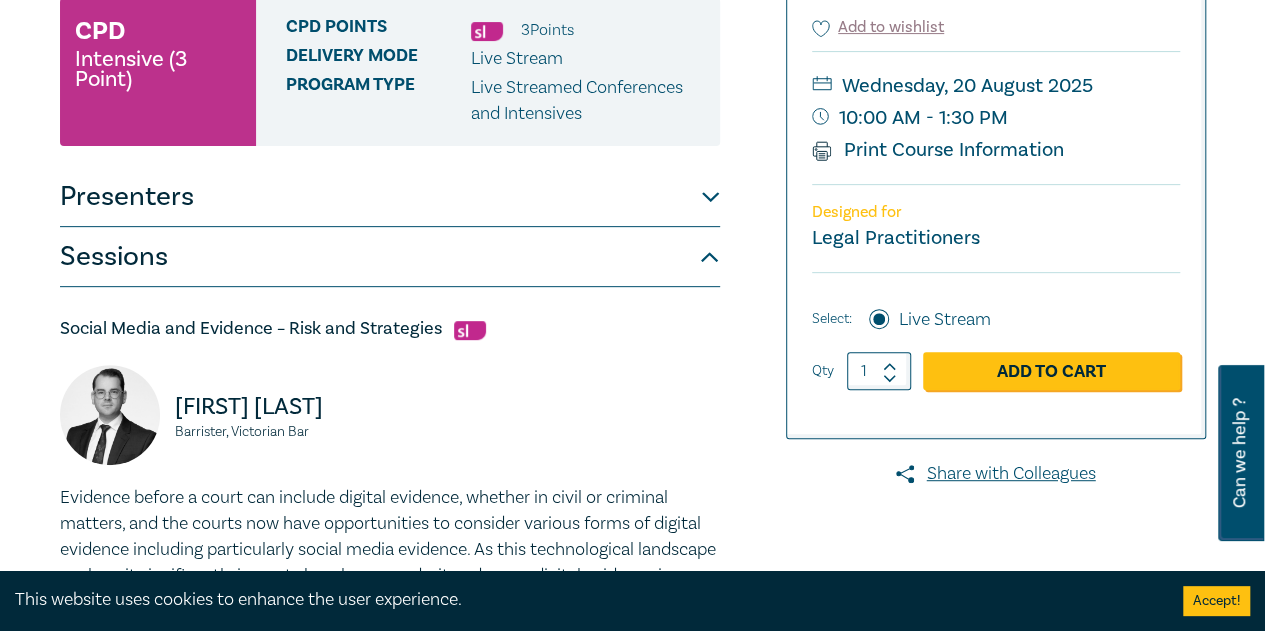 scroll, scrollTop: 299, scrollLeft: 0, axis: vertical 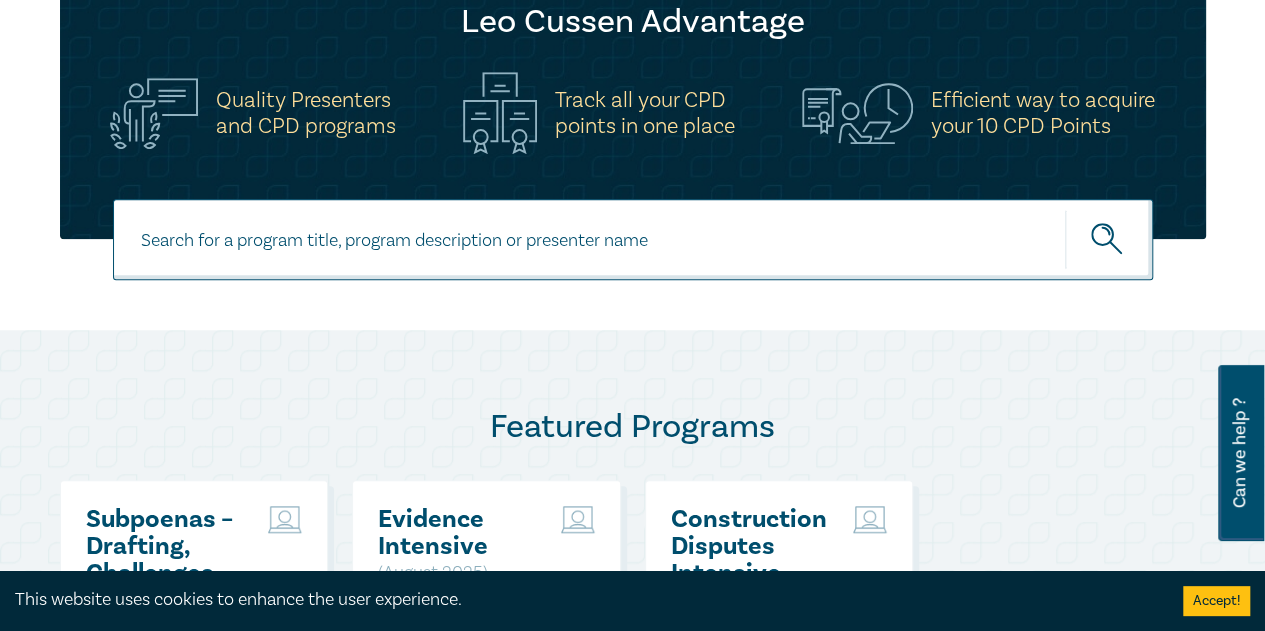 click at bounding box center (633, 239) 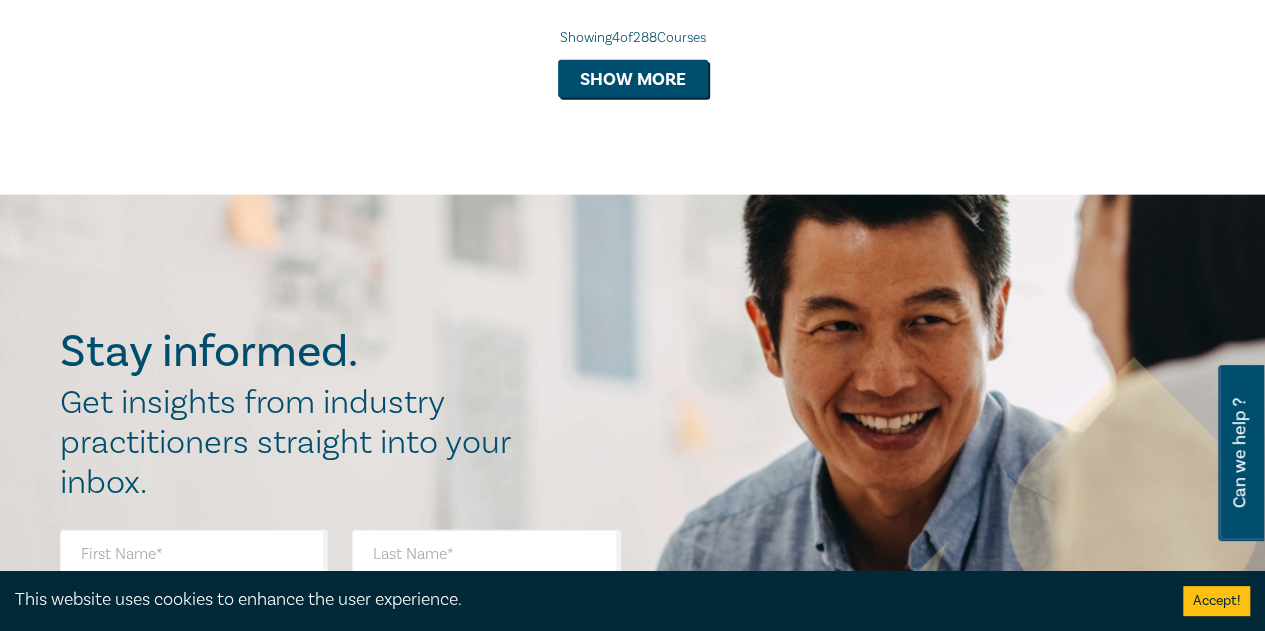 scroll, scrollTop: 2322, scrollLeft: 0, axis: vertical 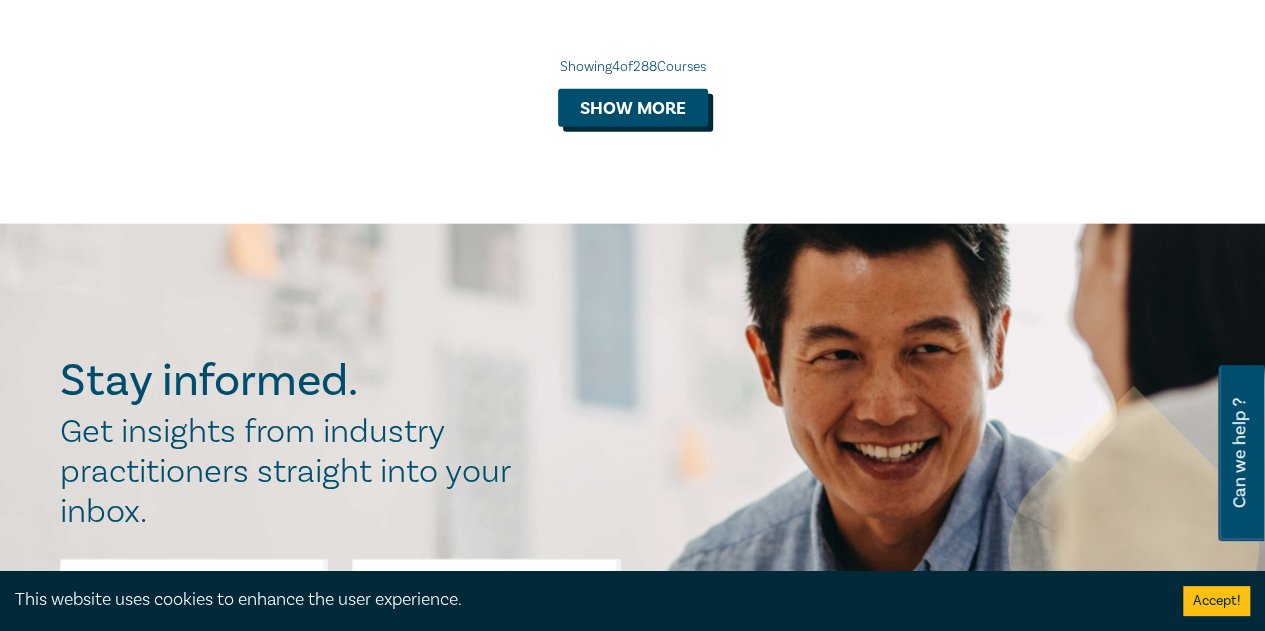 click on "Show more" at bounding box center [633, 108] 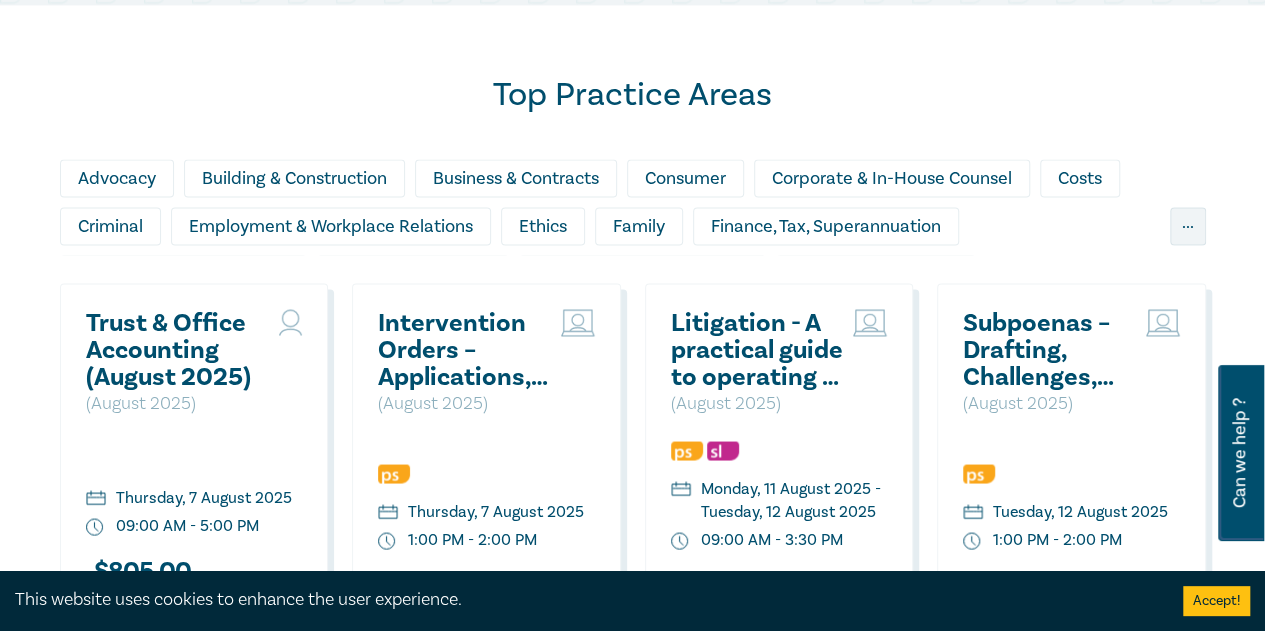 scroll, scrollTop: 1636, scrollLeft: 0, axis: vertical 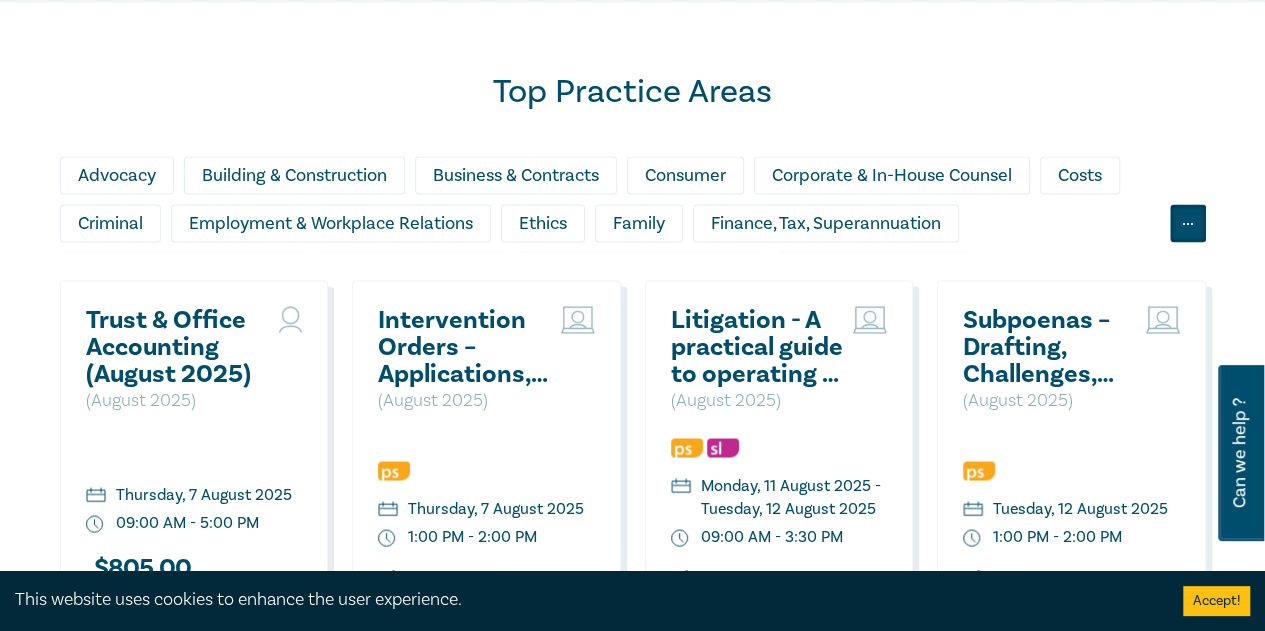 click on "..." at bounding box center (1188, 223) 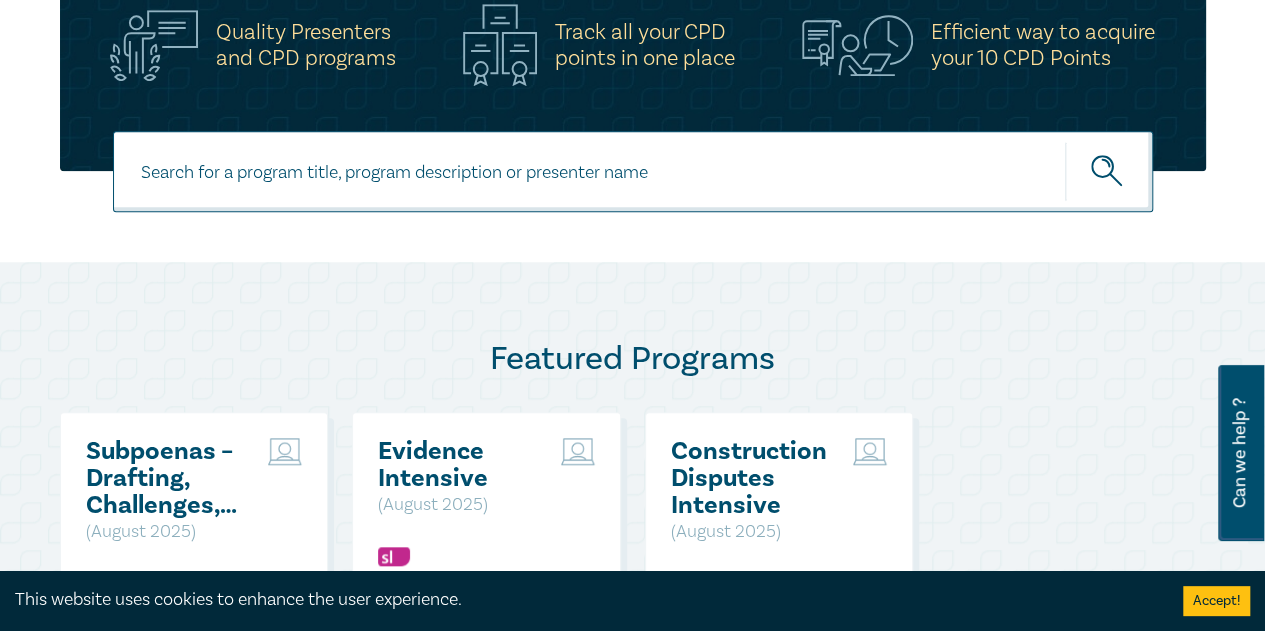 scroll, scrollTop: 0, scrollLeft: 0, axis: both 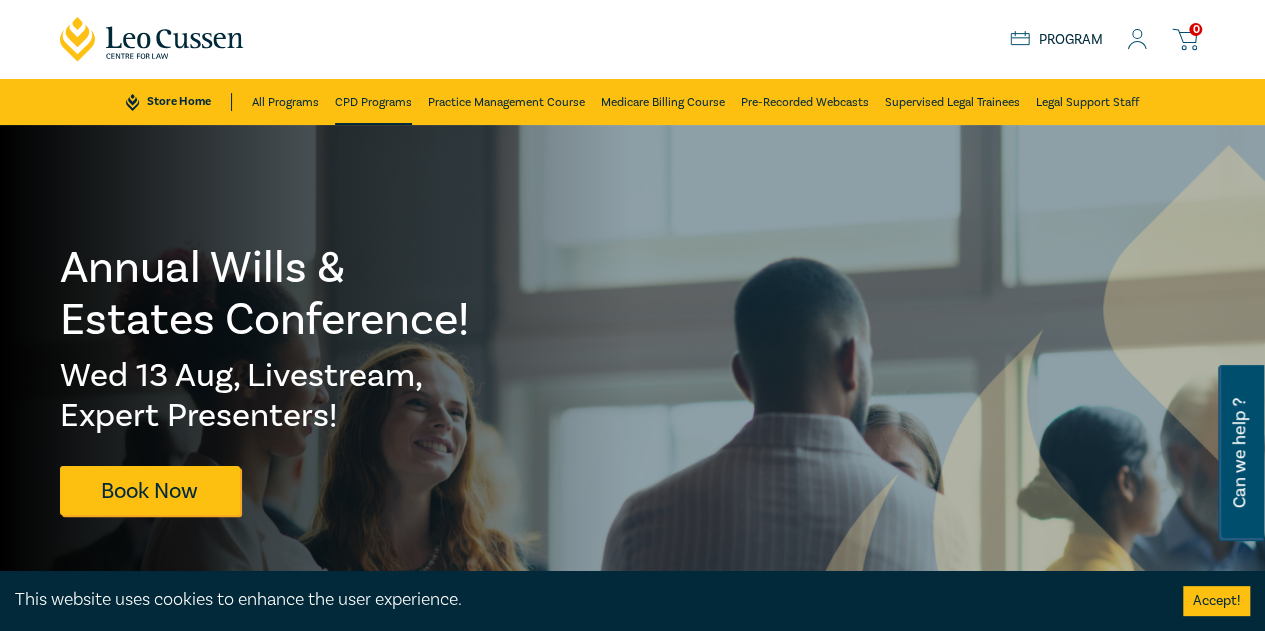 click on "CPD Programs" at bounding box center (373, 102) 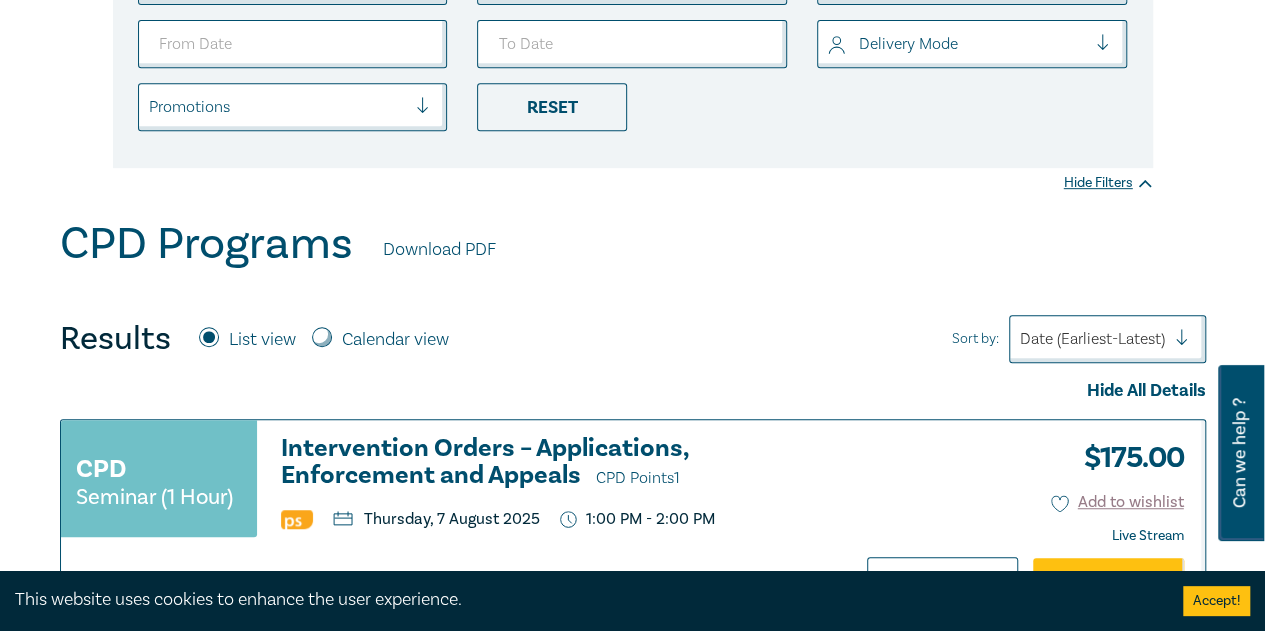 scroll, scrollTop: 453, scrollLeft: 0, axis: vertical 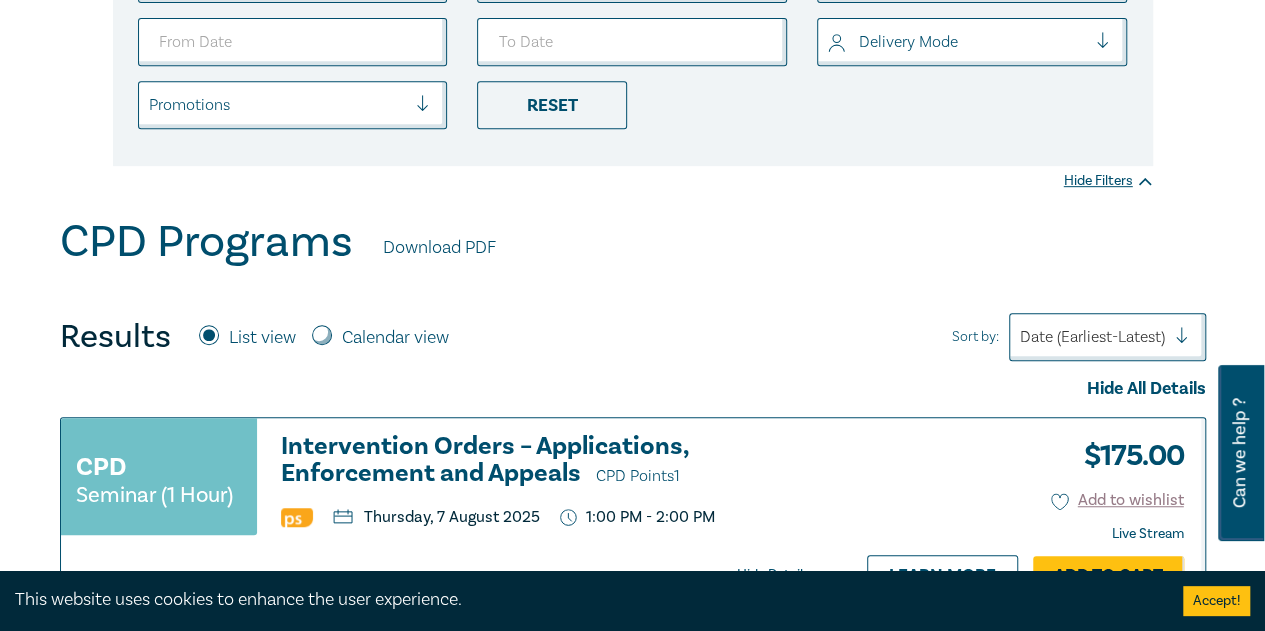 click on "Calendar view" at bounding box center (395, 338) 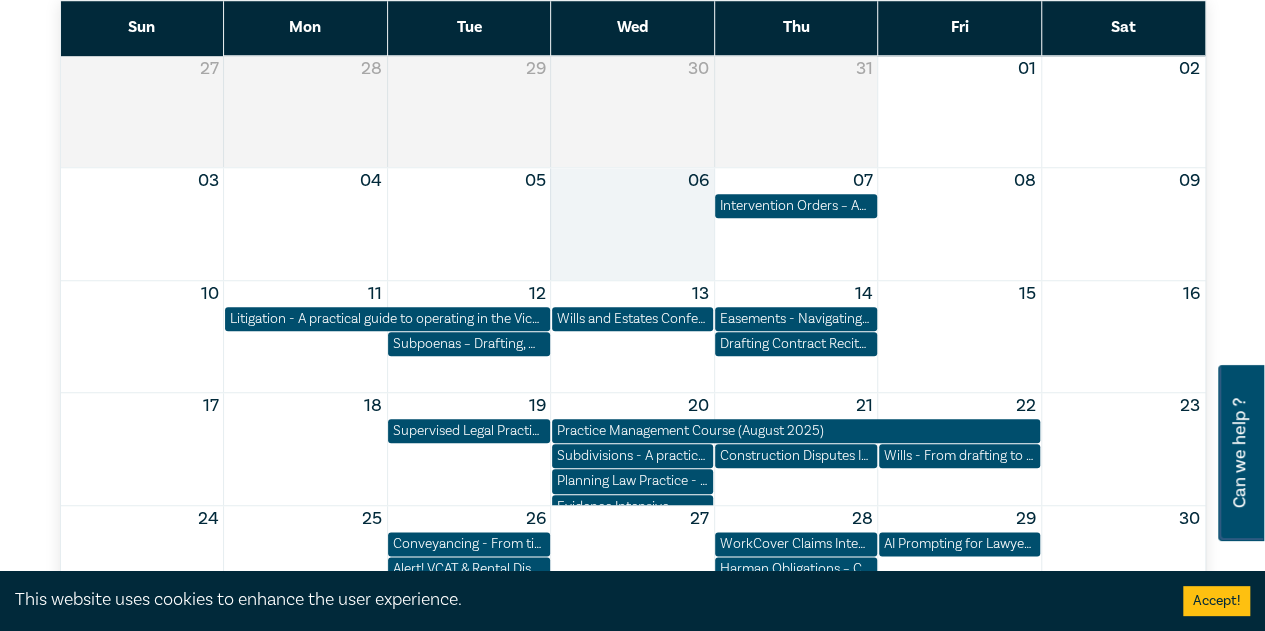scroll, scrollTop: 903, scrollLeft: 0, axis: vertical 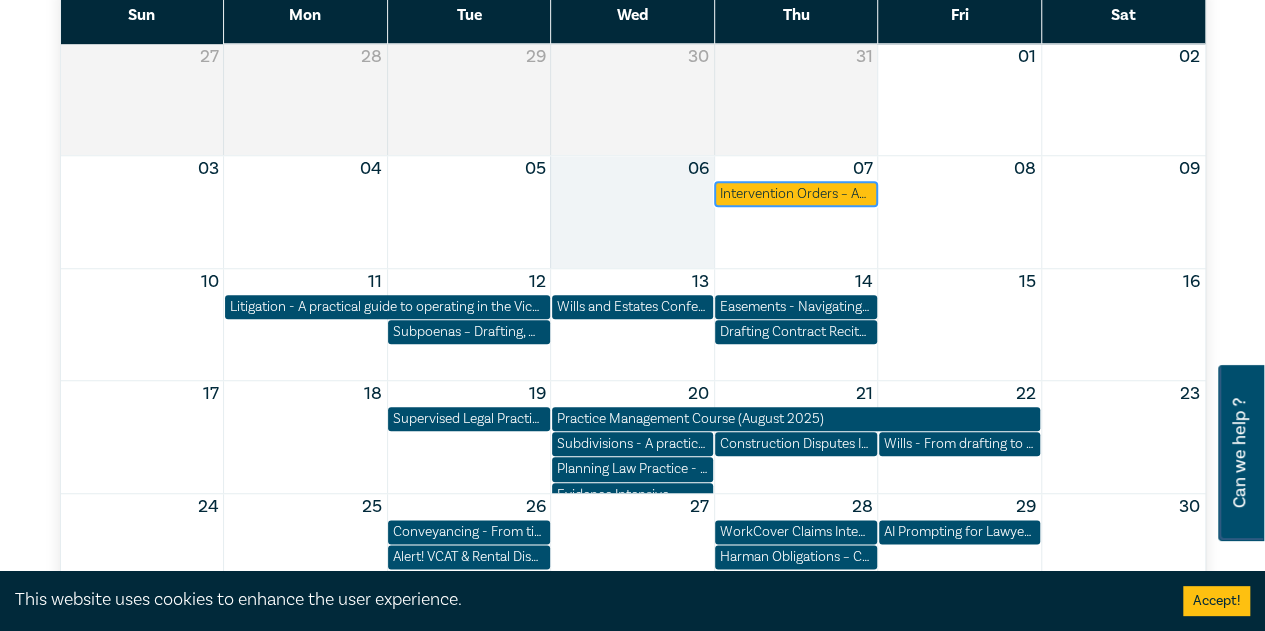 click on "Intervention Orders – Applications, Enforcement and Appeals" at bounding box center [795, 194] 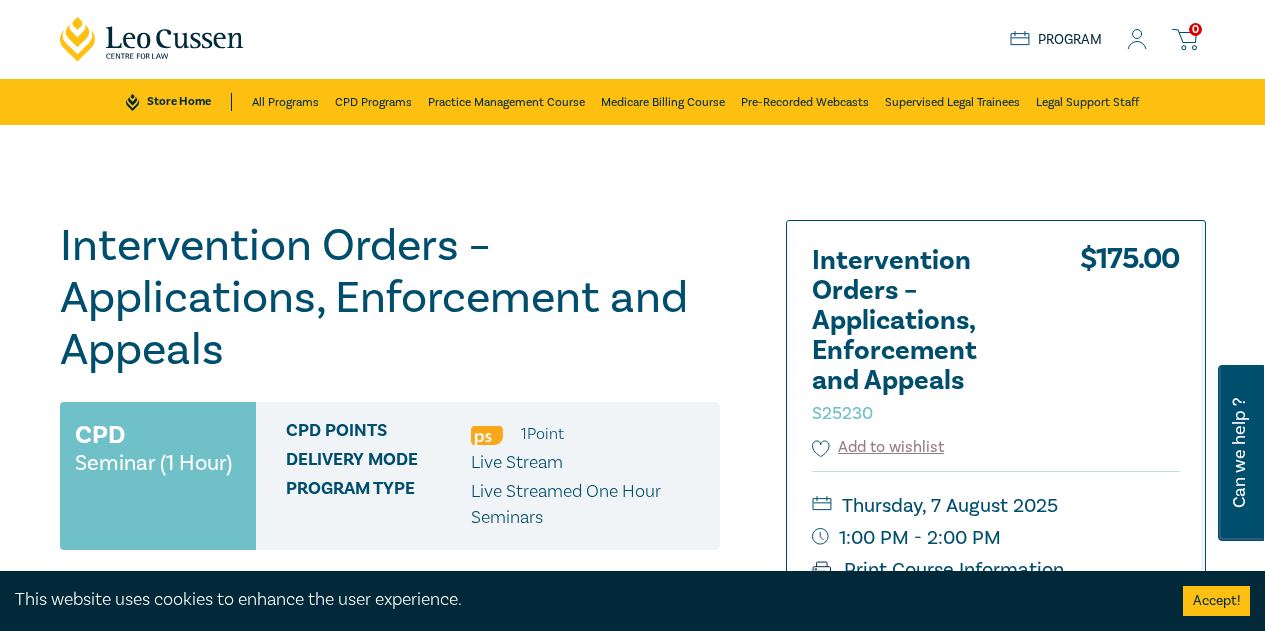 scroll, scrollTop: 0, scrollLeft: 0, axis: both 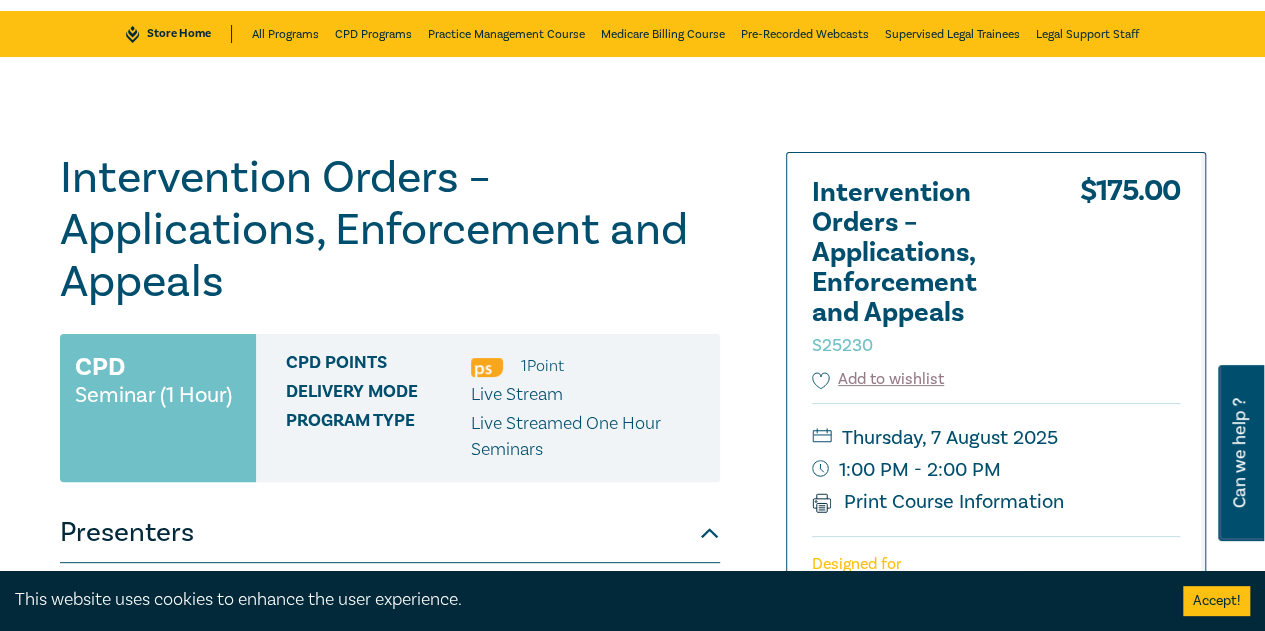 click on "Intervention Orders – Applications, Enforcement and Appeals   S25230" at bounding box center [390, 230] 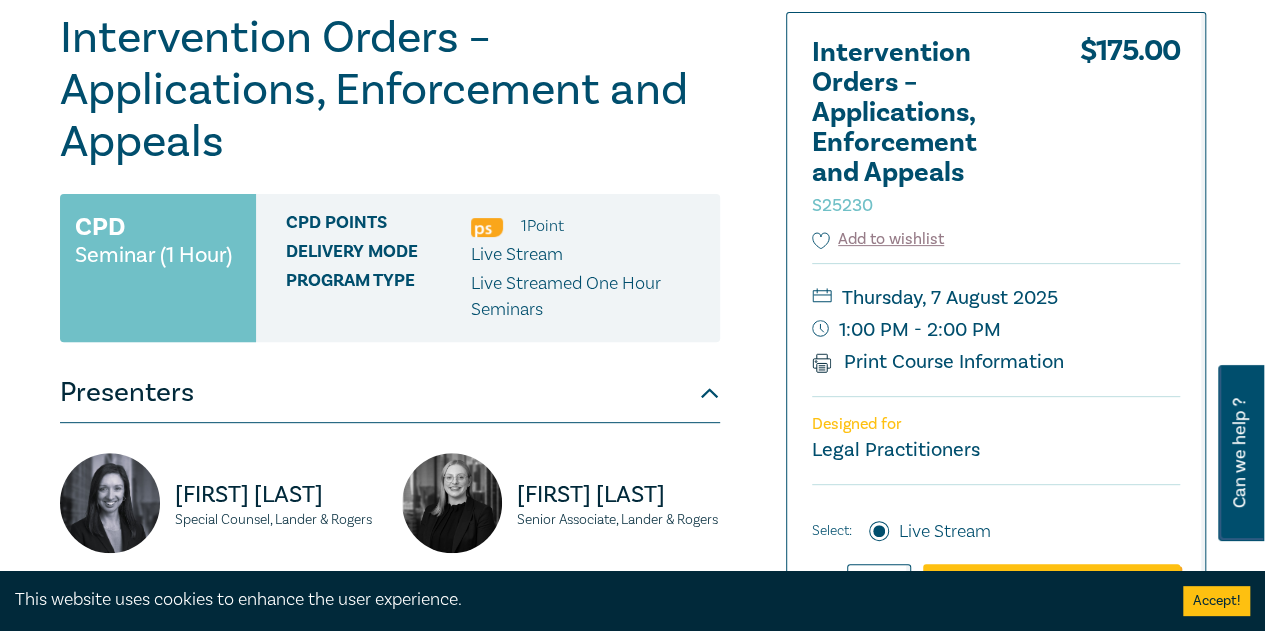 scroll, scrollTop: 486, scrollLeft: 0, axis: vertical 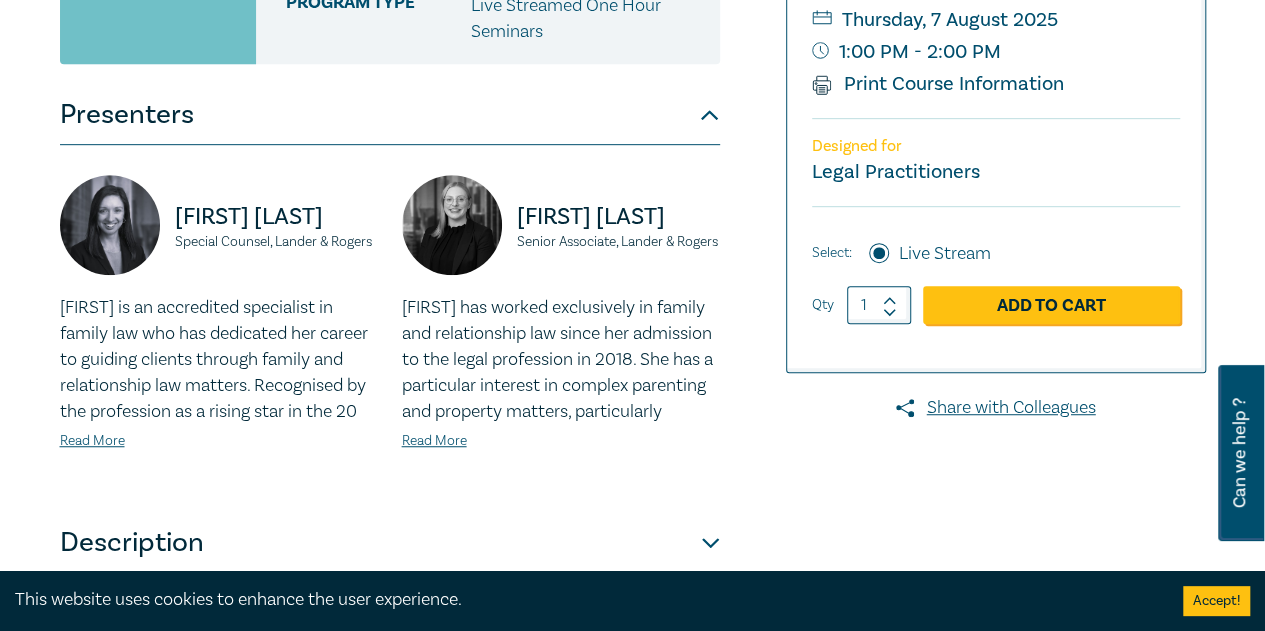 click on "Prue has worked exclusively in family and relationship law since her admission to the legal profession in 2018. She has a particular interest in complex parenting and property matters, particularly" at bounding box center [561, 360] 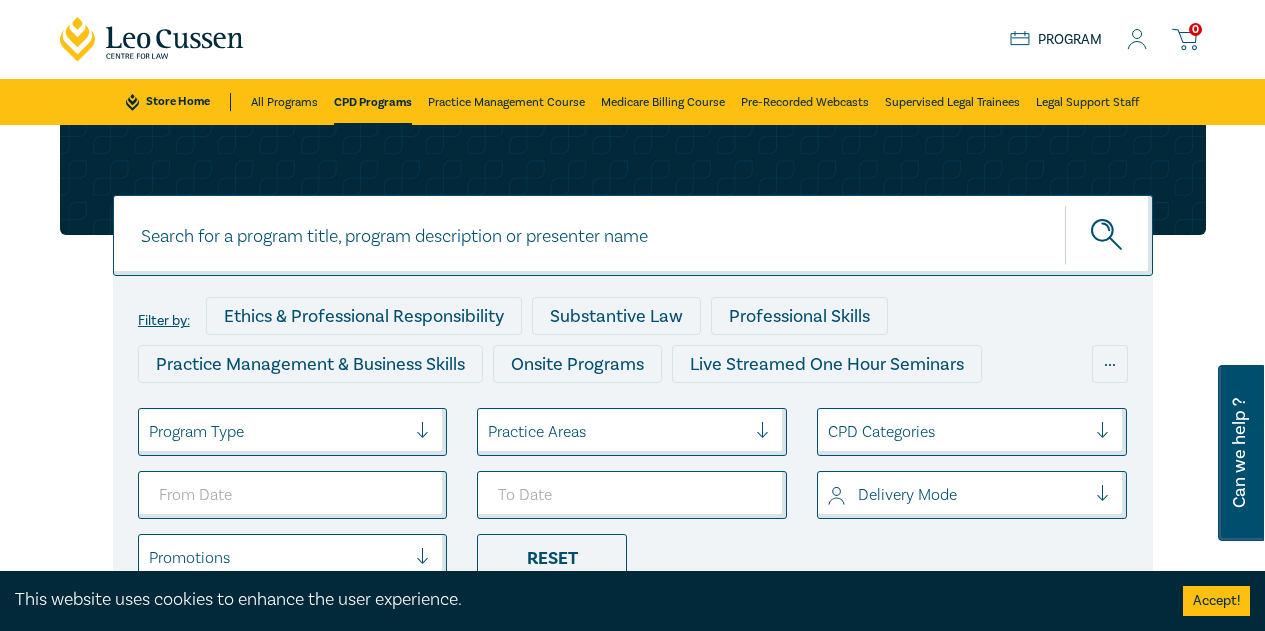 scroll, scrollTop: 0, scrollLeft: 0, axis: both 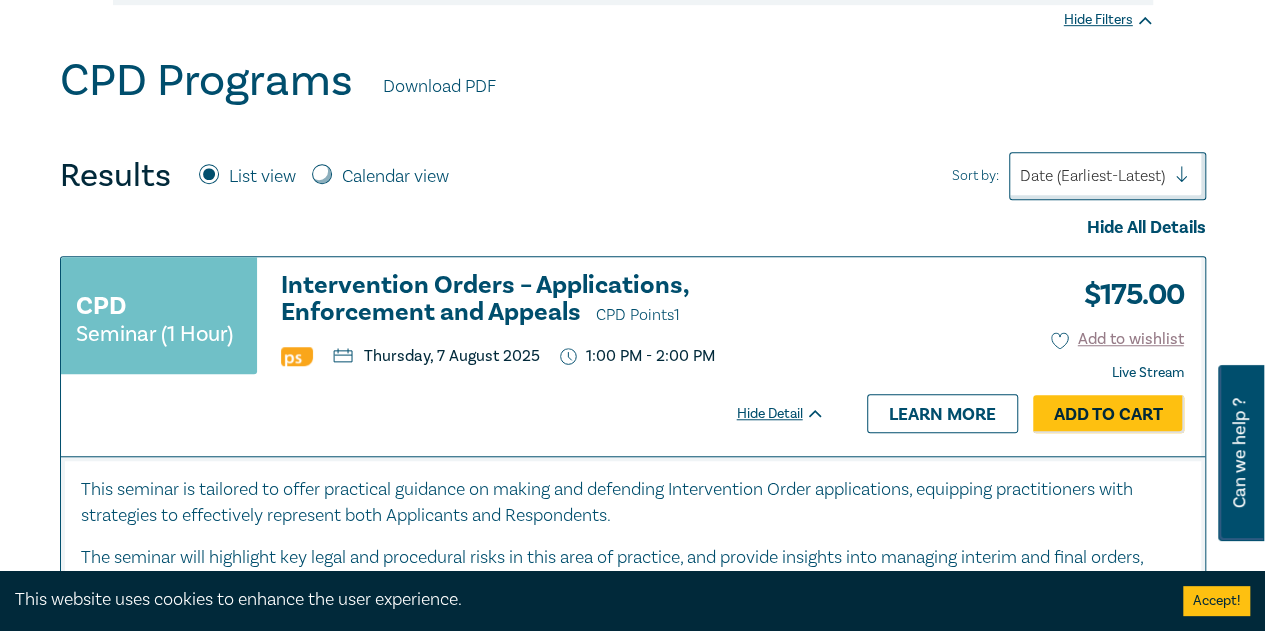 click on "Calendar view" at bounding box center (395, 177) 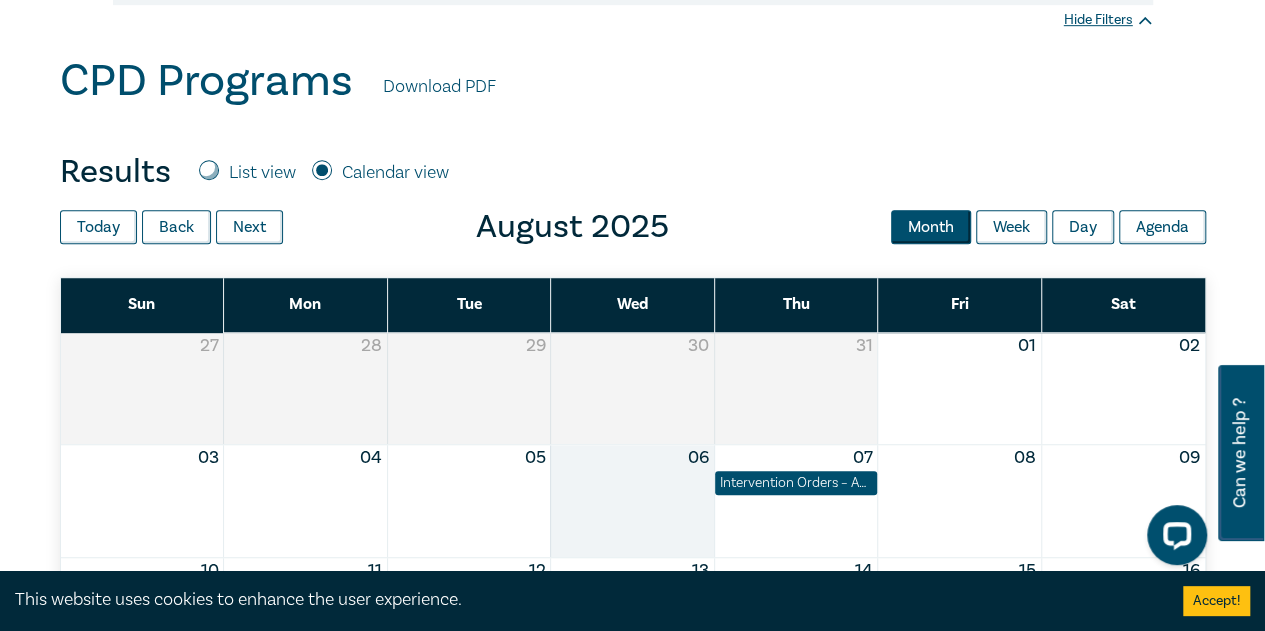 scroll, scrollTop: 0, scrollLeft: 0, axis: both 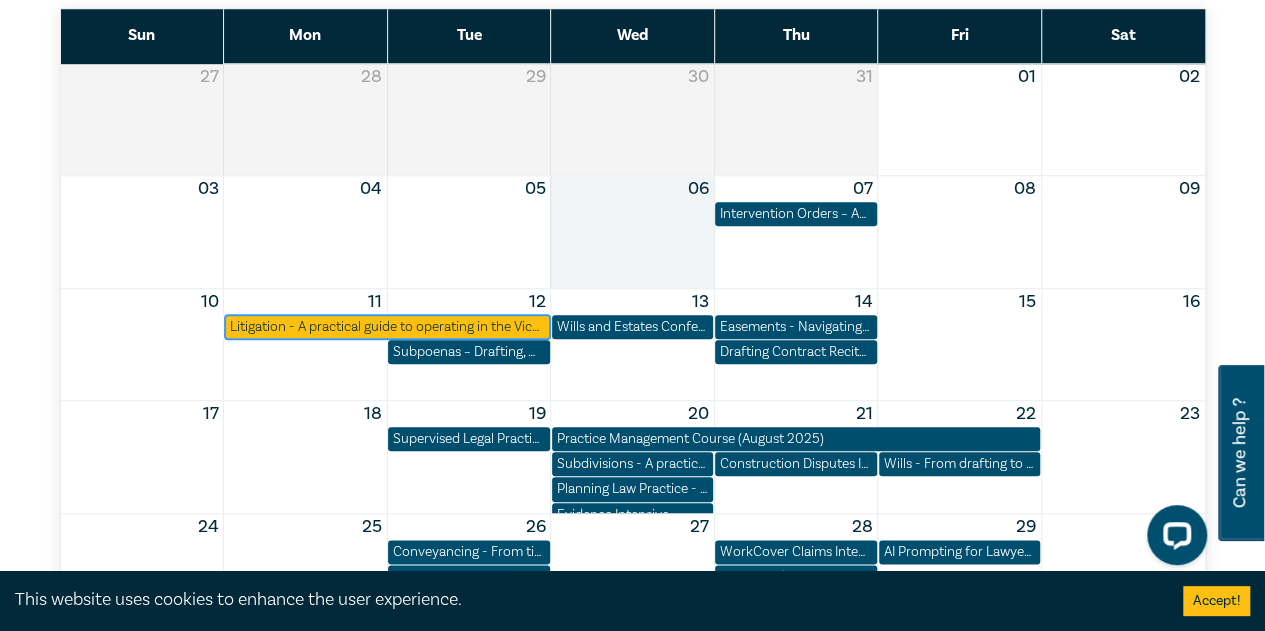 click on "Litigation - A practical guide to operating in the Victorian Courts (August 2025)" at bounding box center (387, 327) 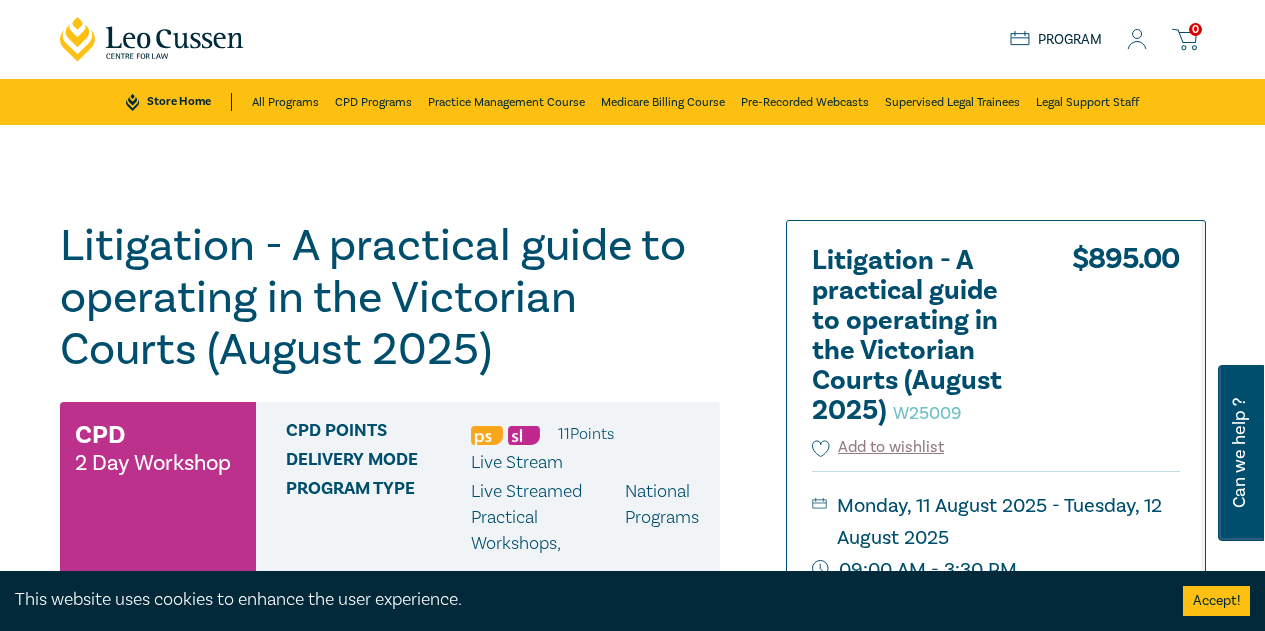 scroll, scrollTop: 0, scrollLeft: 0, axis: both 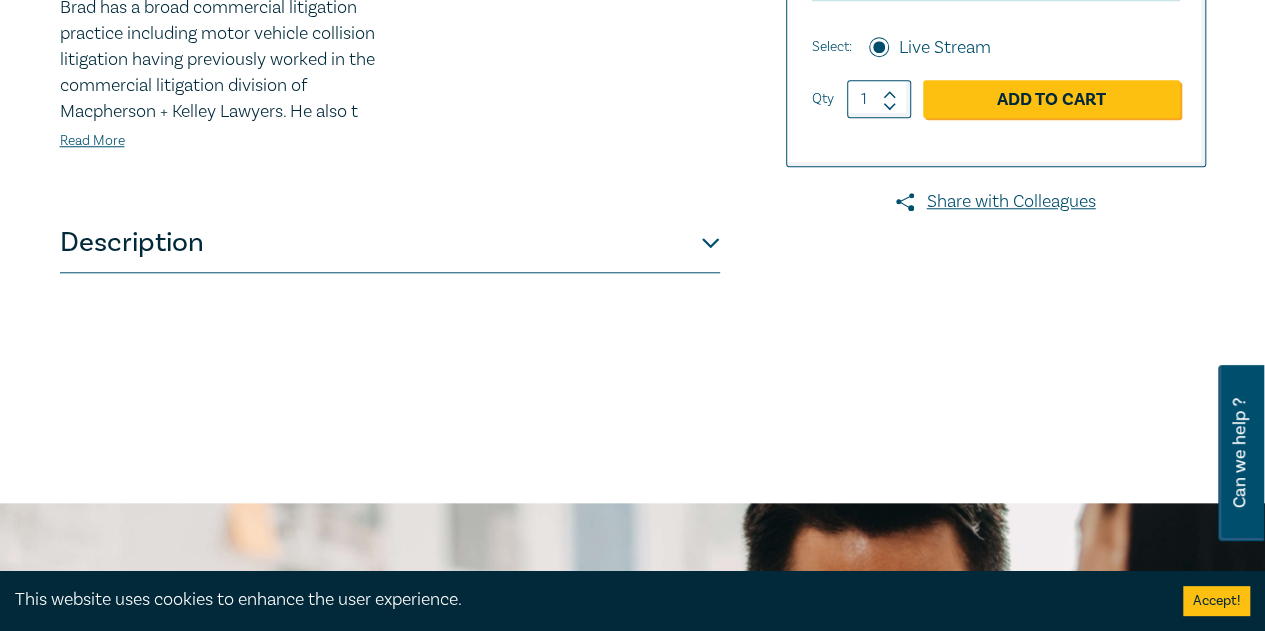 click on "Description" at bounding box center (390, 243) 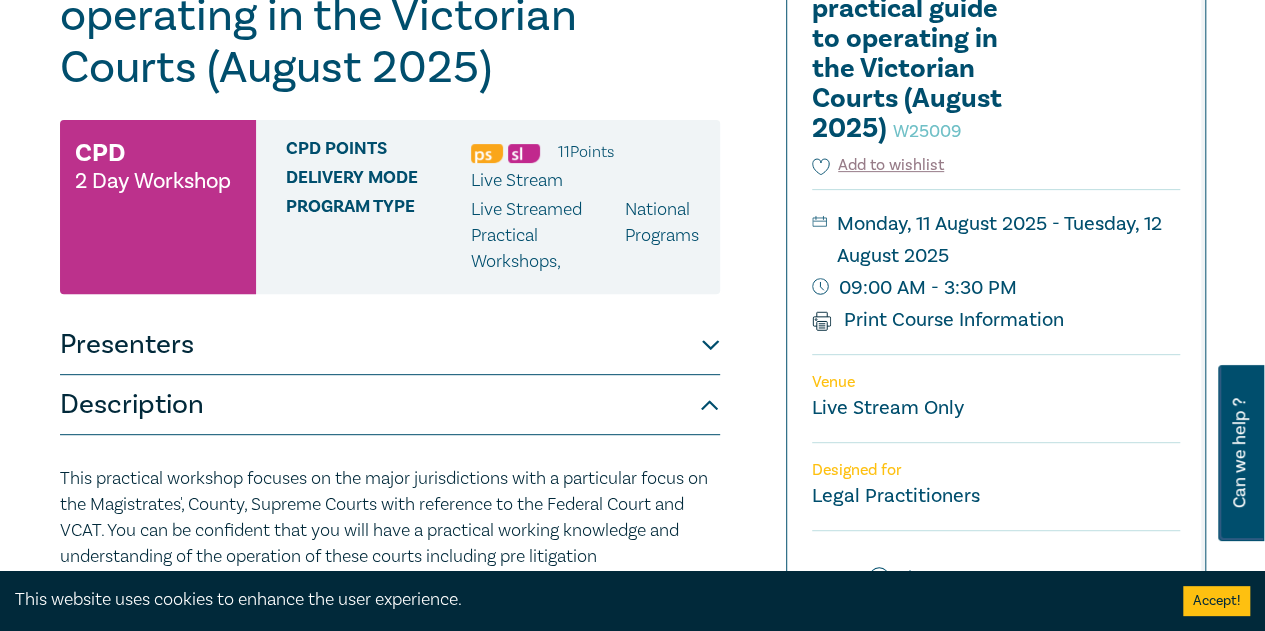 scroll, scrollTop: 278, scrollLeft: 0, axis: vertical 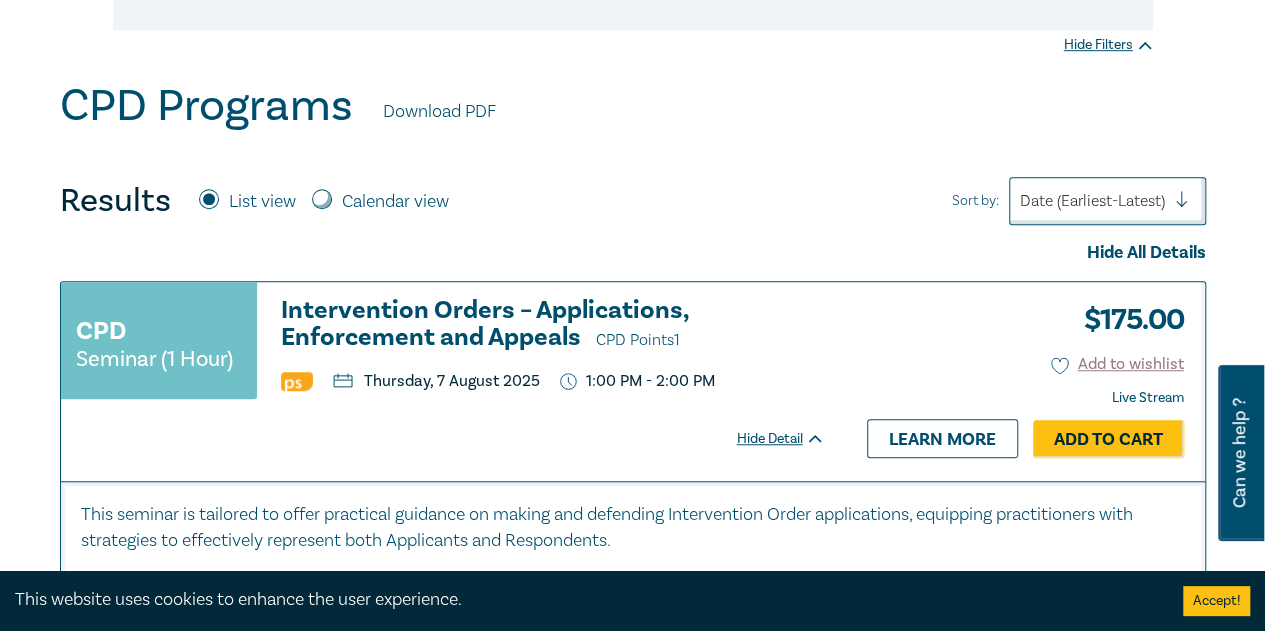 click on "Calendar view" at bounding box center [395, 202] 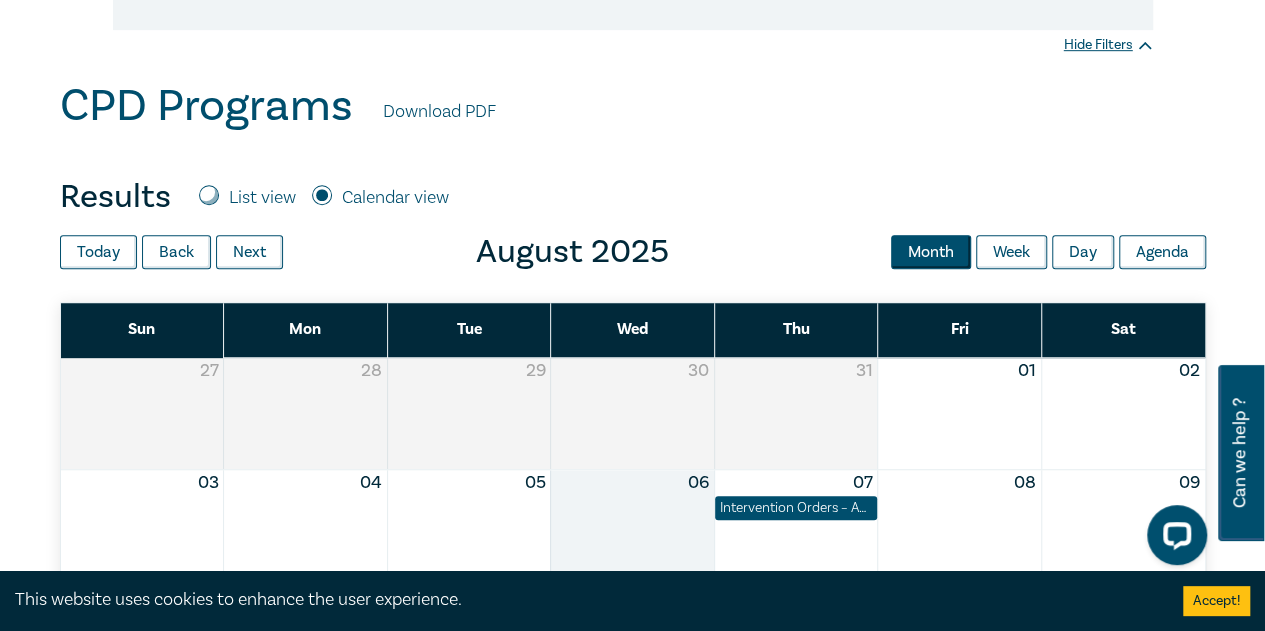 scroll, scrollTop: 0, scrollLeft: 0, axis: both 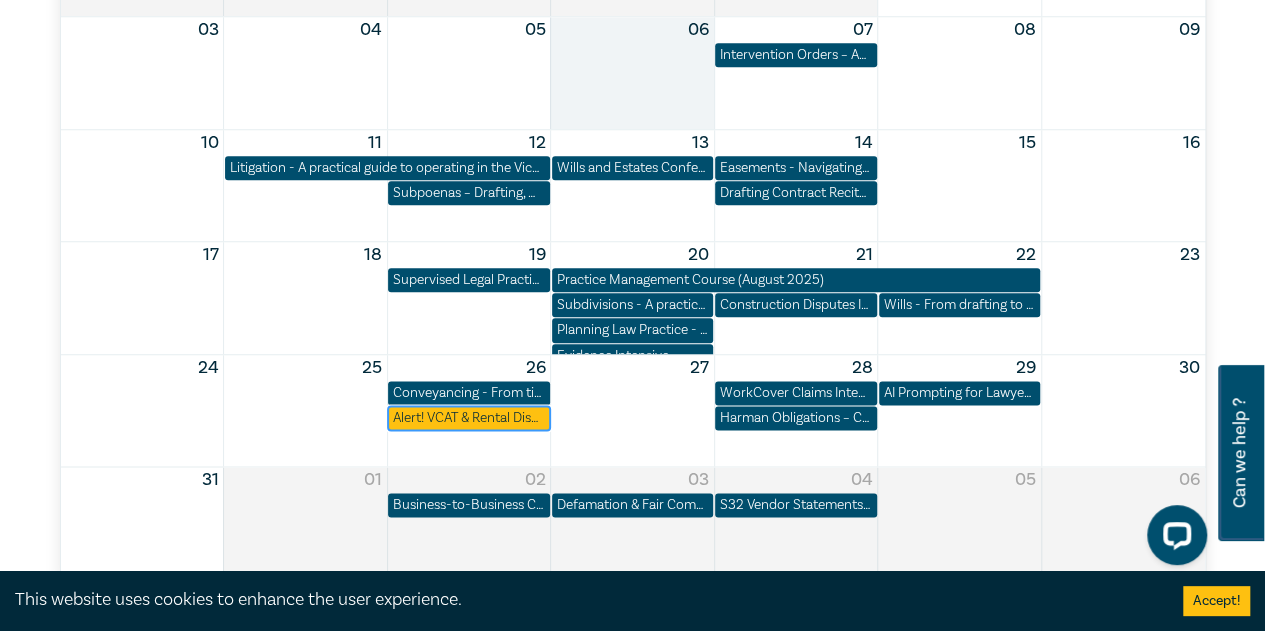 click on "Alert! VCAT & Rental Dispute Resolution Victoria Reforms 2025" at bounding box center (468, 418) 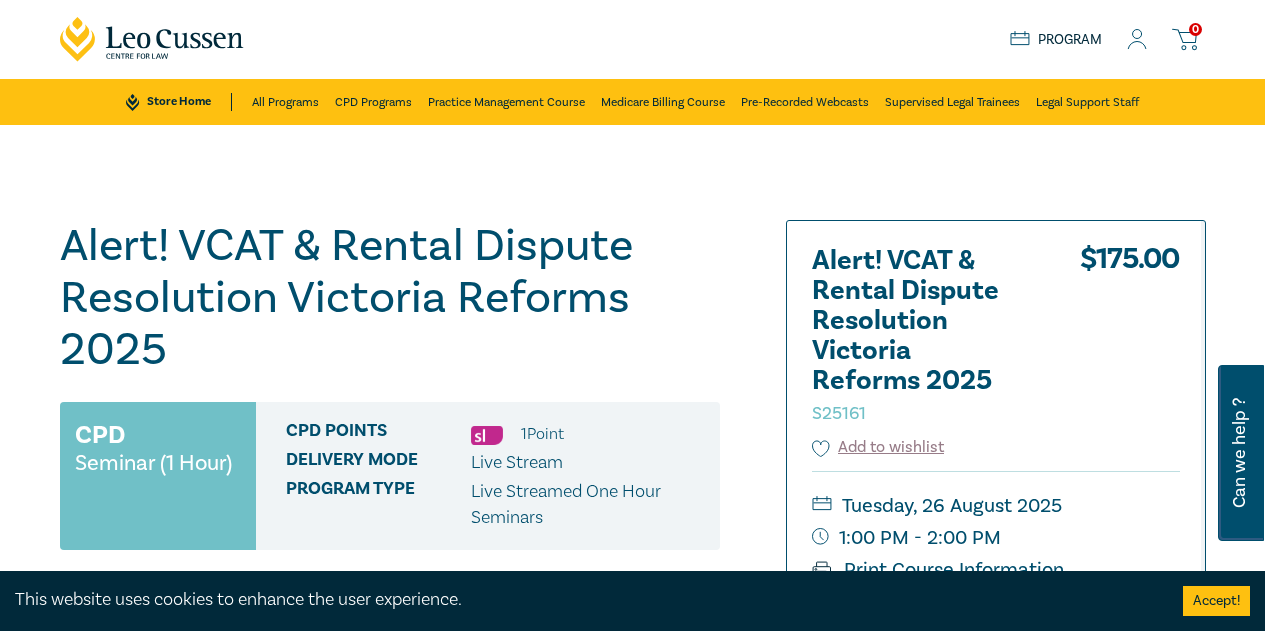 scroll, scrollTop: 0, scrollLeft: 0, axis: both 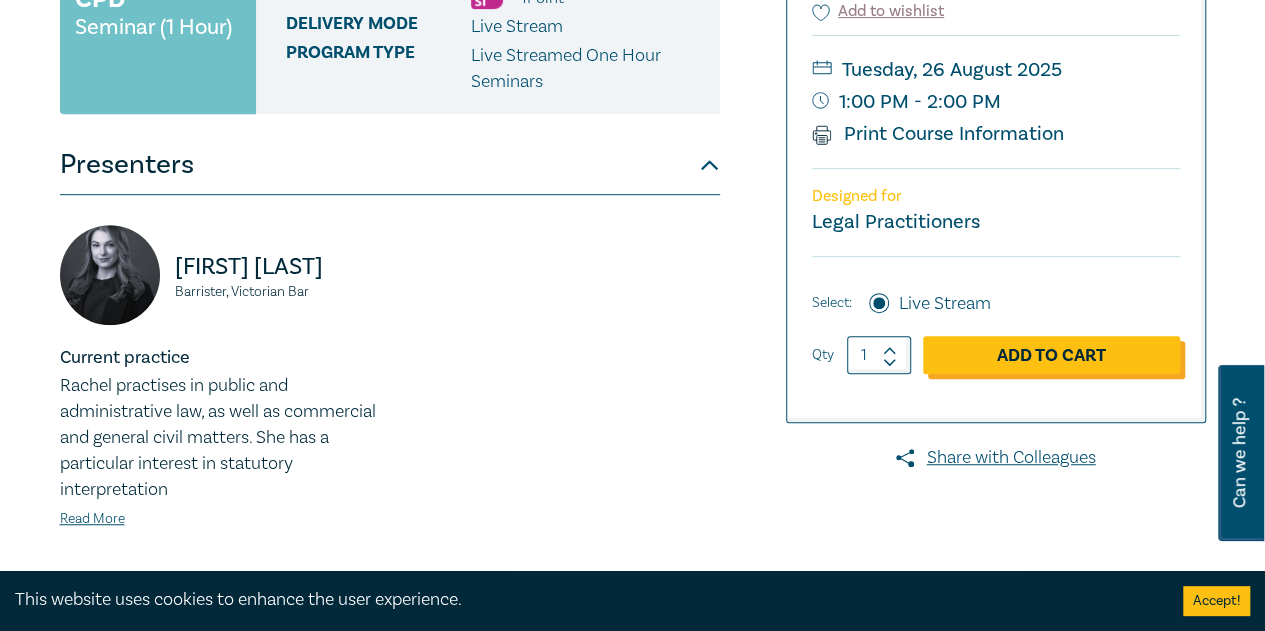 click on "Add to Cart" at bounding box center [1051, 355] 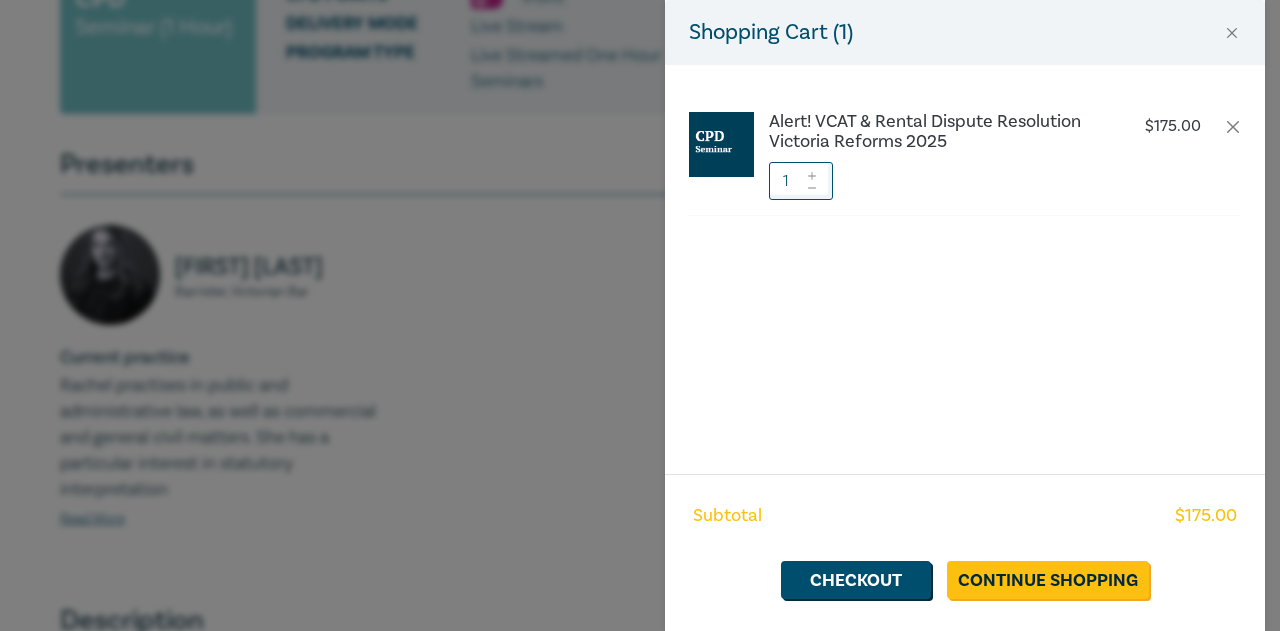 click on "Shopping Cart ( 1 )  Alert! VCAT & Rental Dispute Resolution [CITY] Reforms 2025 $ 175.00 1 Subtotal $ 175.00 Checkout Continue Shopping" at bounding box center (640, 315) 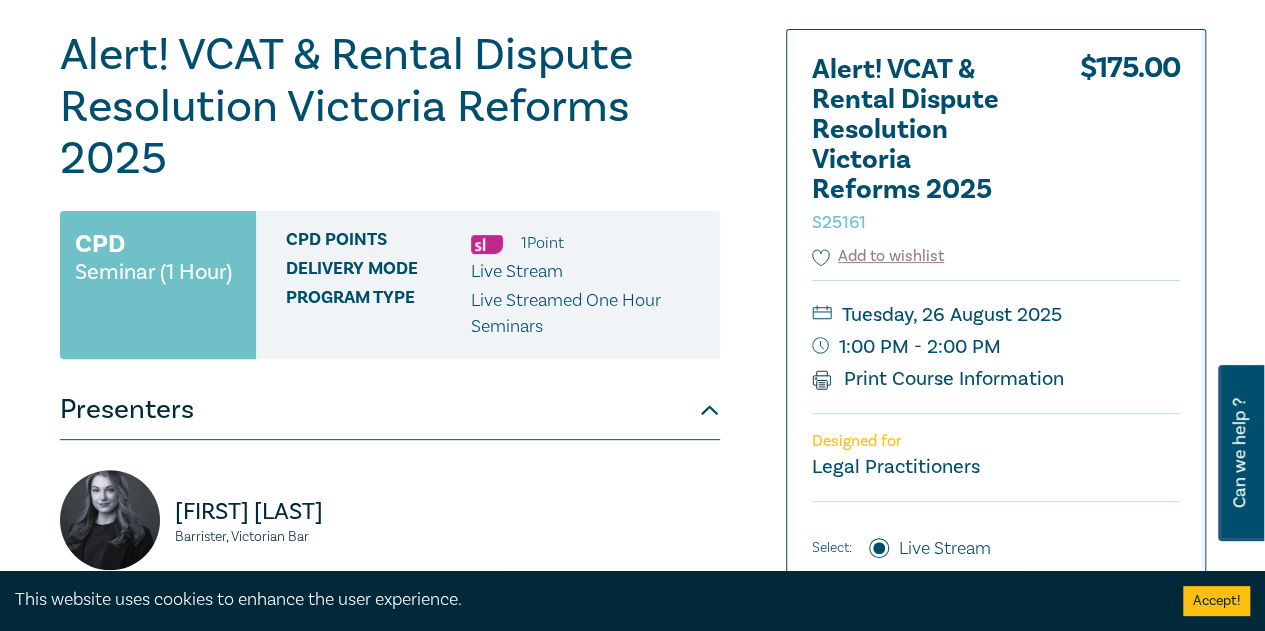 scroll, scrollTop: 161, scrollLeft: 0, axis: vertical 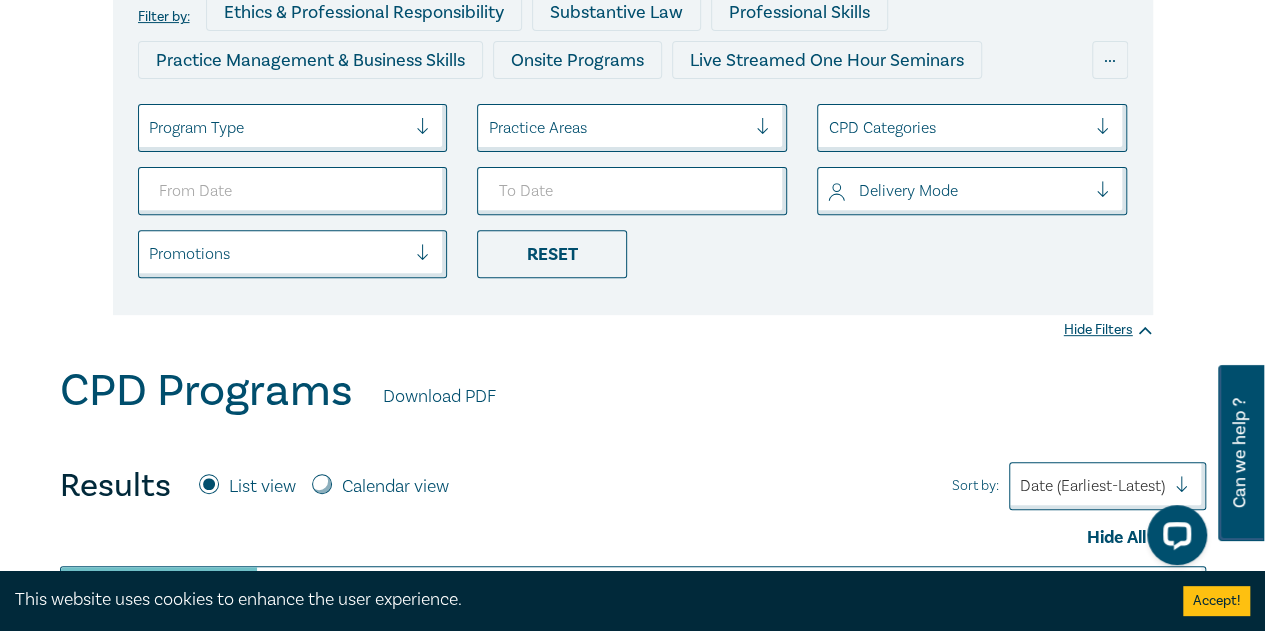 click on "Calendar view" at bounding box center [395, 487] 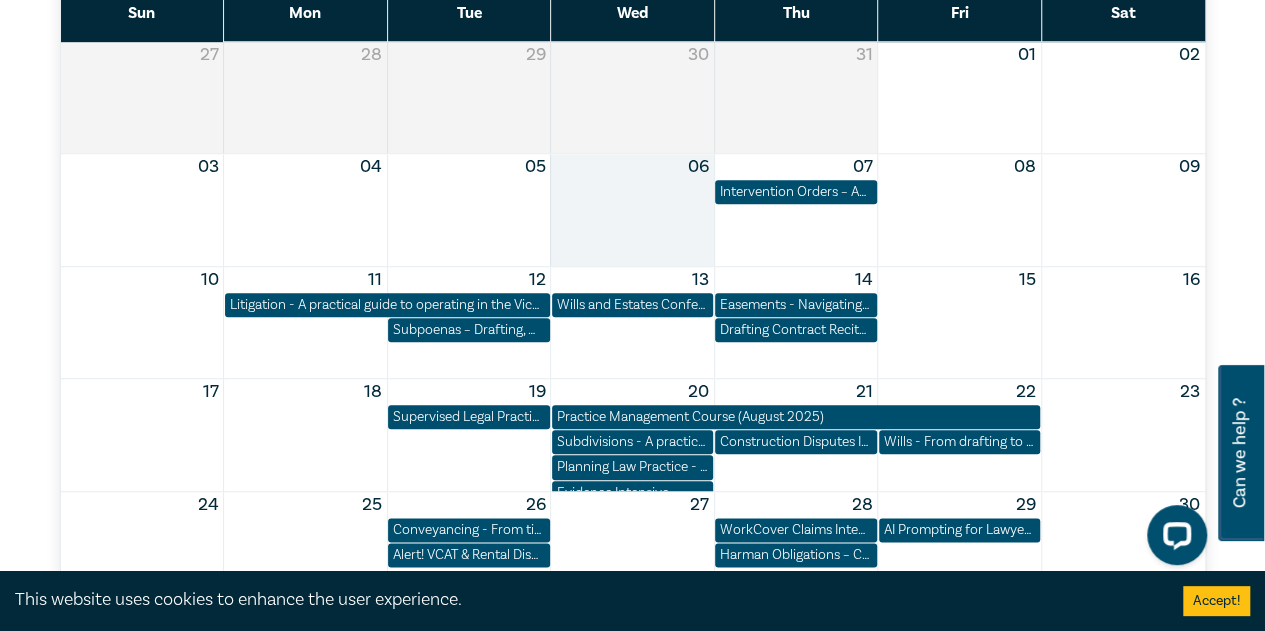 scroll, scrollTop: 911, scrollLeft: 0, axis: vertical 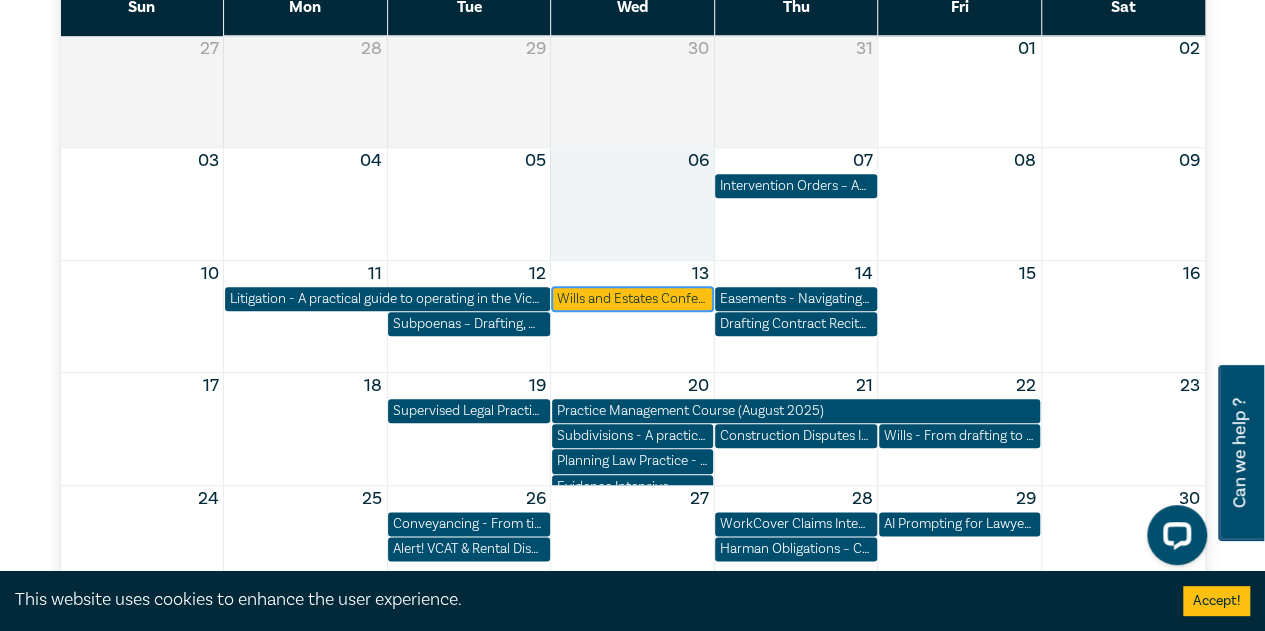 click on "Wills and Estates Conference" at bounding box center [632, 299] 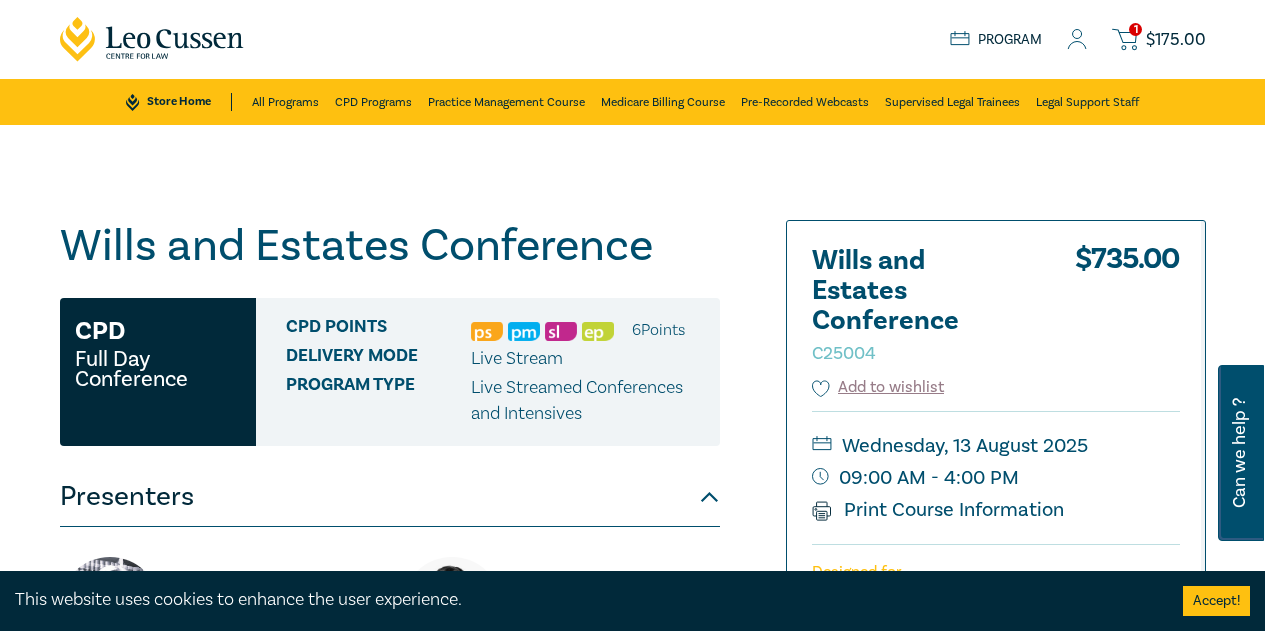 scroll, scrollTop: 0, scrollLeft: 0, axis: both 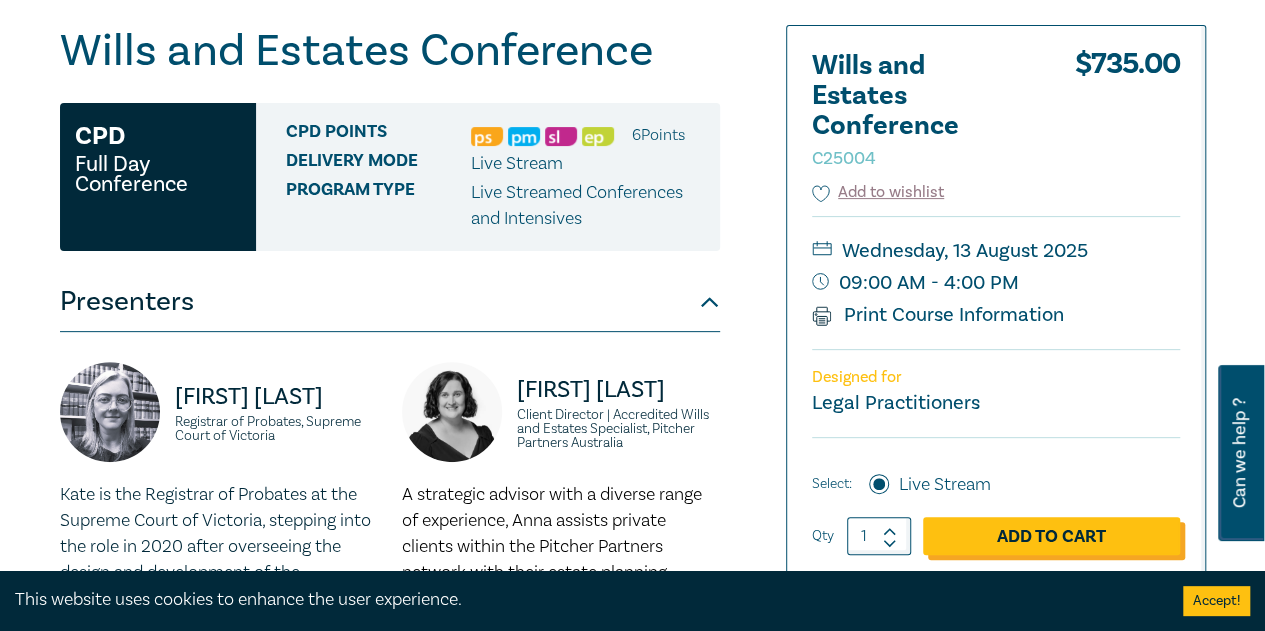 click on "Add to Cart" at bounding box center [1051, 536] 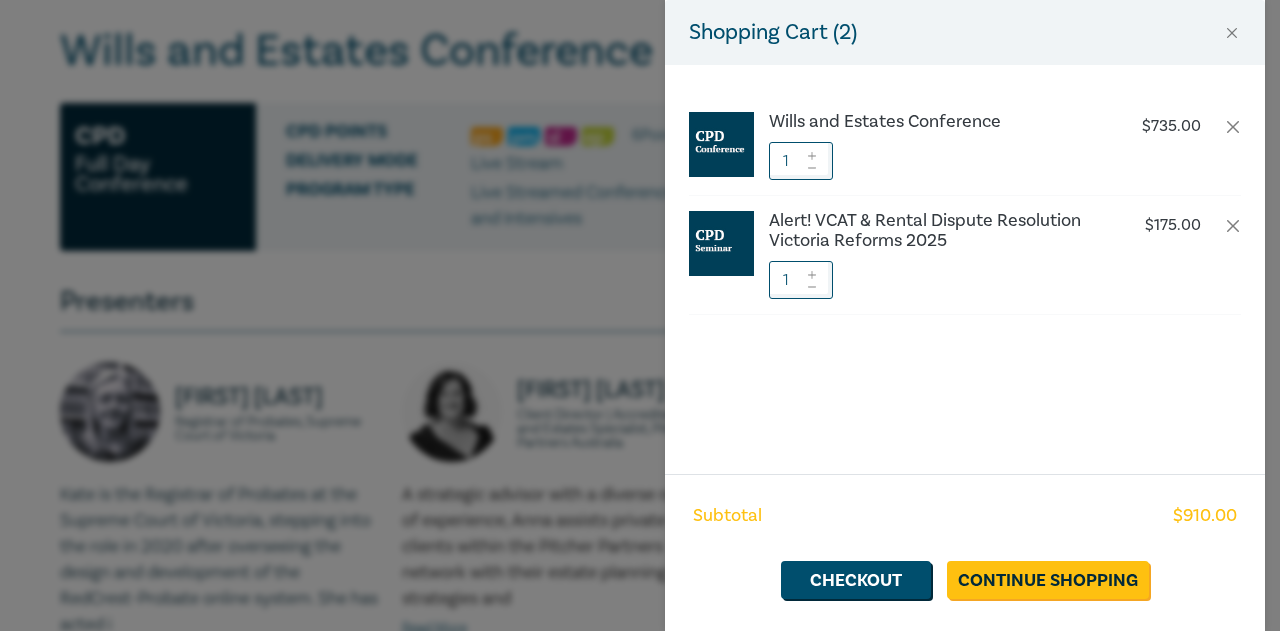 click on "Shopping Cart ( 2 )  Wills and Estates Conference $ 735.00 1 Alert! VCAT & Rental Dispute Resolution Victoria Reforms 2025 $ 175.00 1 Subtotal $ 910.00 Checkout Continue Shopping" at bounding box center (640, 315) 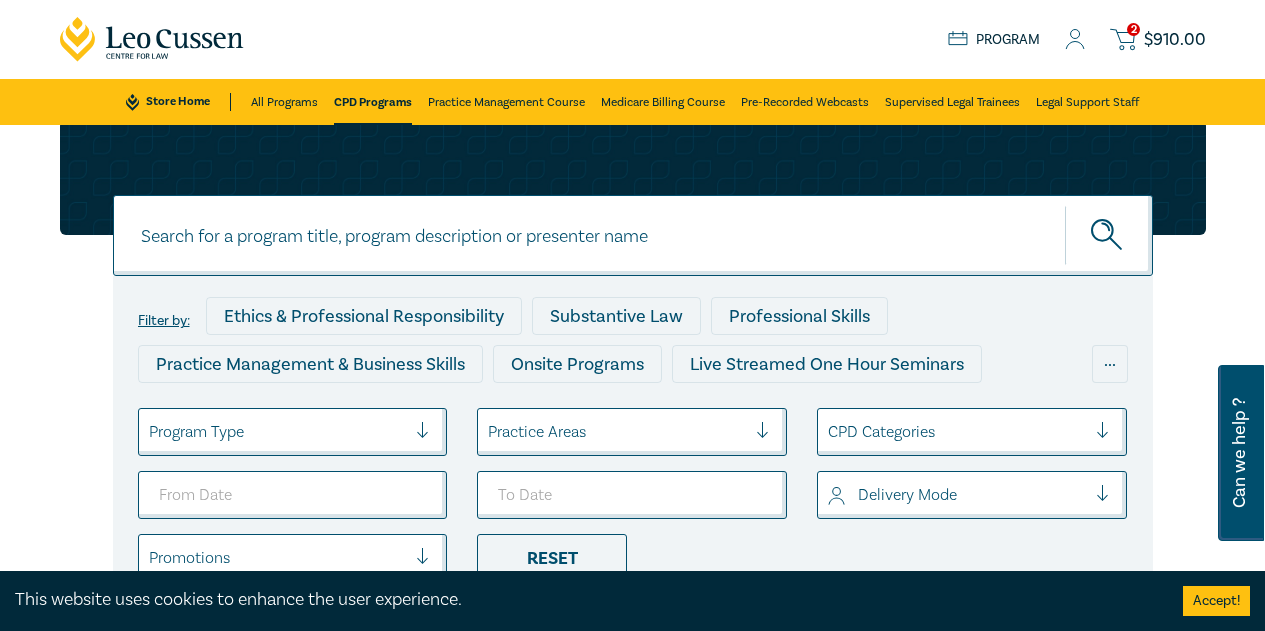 scroll, scrollTop: 0, scrollLeft: 0, axis: both 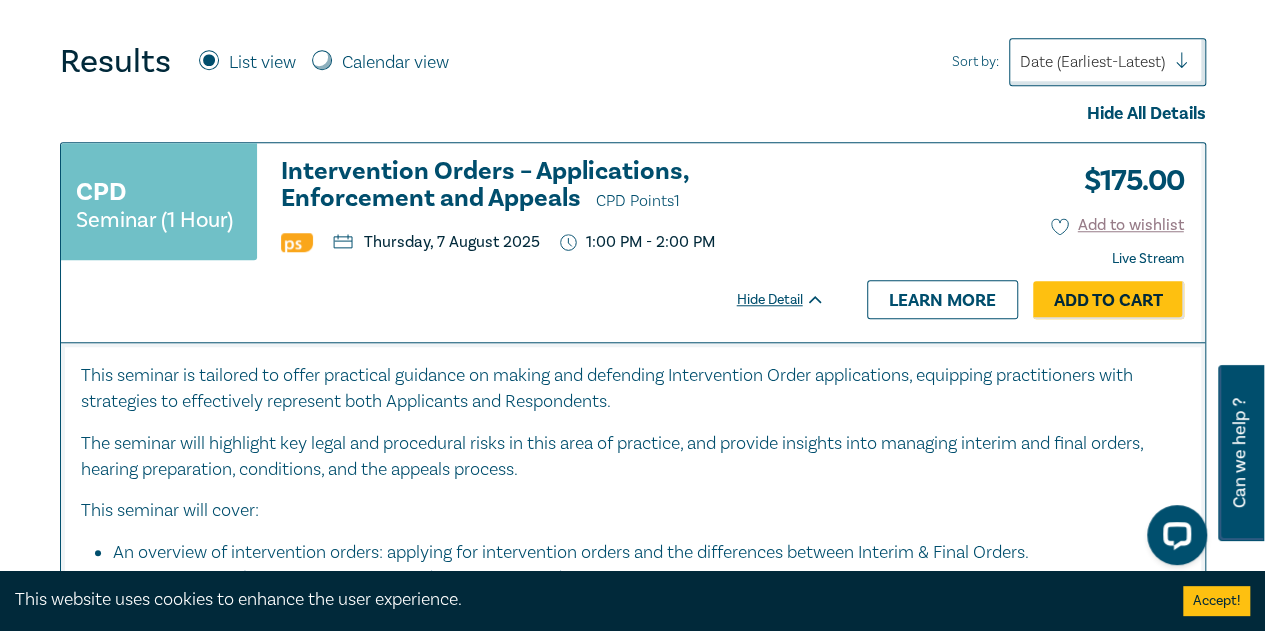 click on "Calendar view" at bounding box center [322, 60] 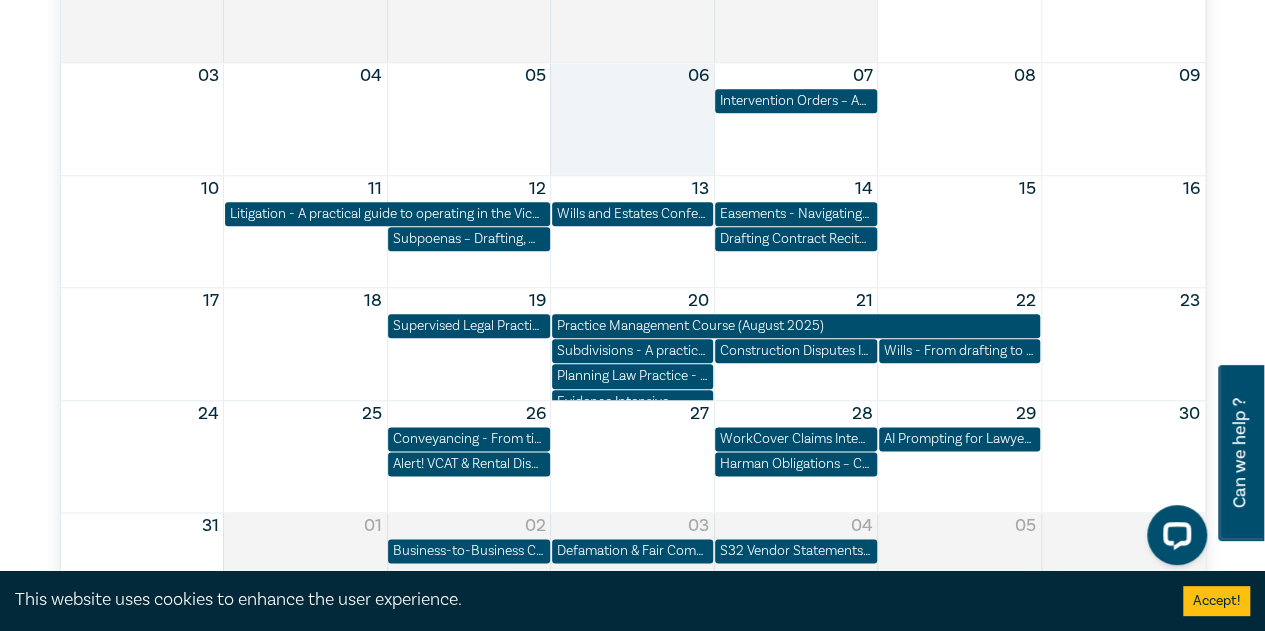 scroll, scrollTop: 997, scrollLeft: 0, axis: vertical 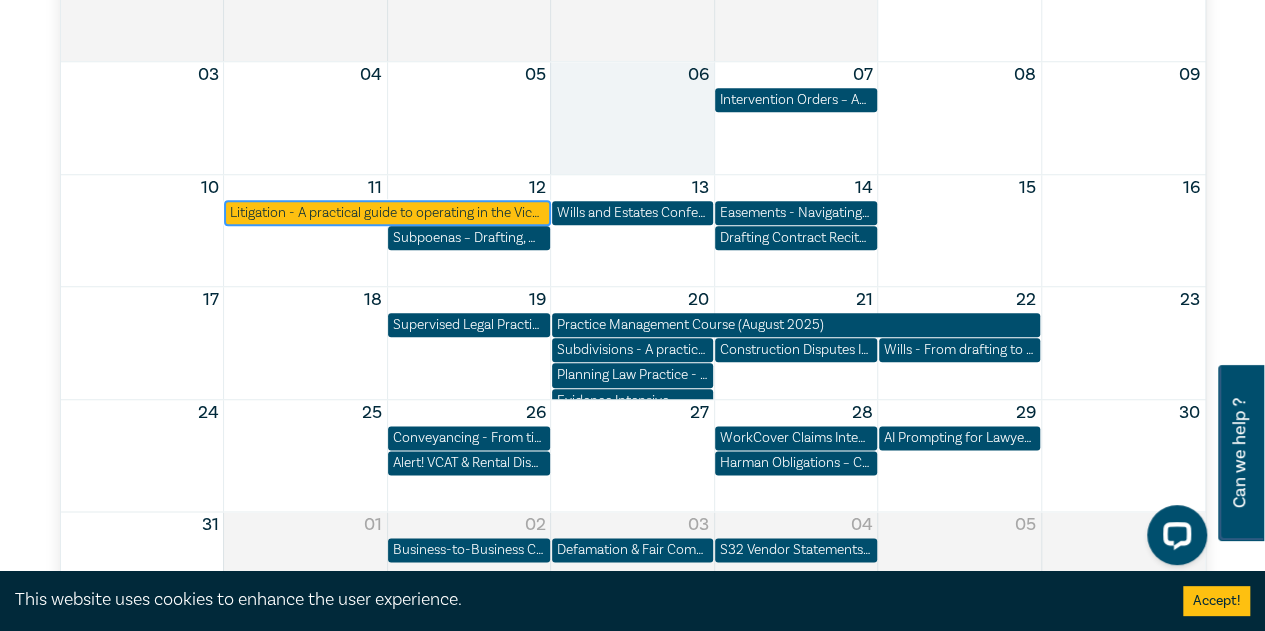 click on "Litigation - A practical guide to operating in the Victorian Courts (August 2025)" at bounding box center (387, 213) 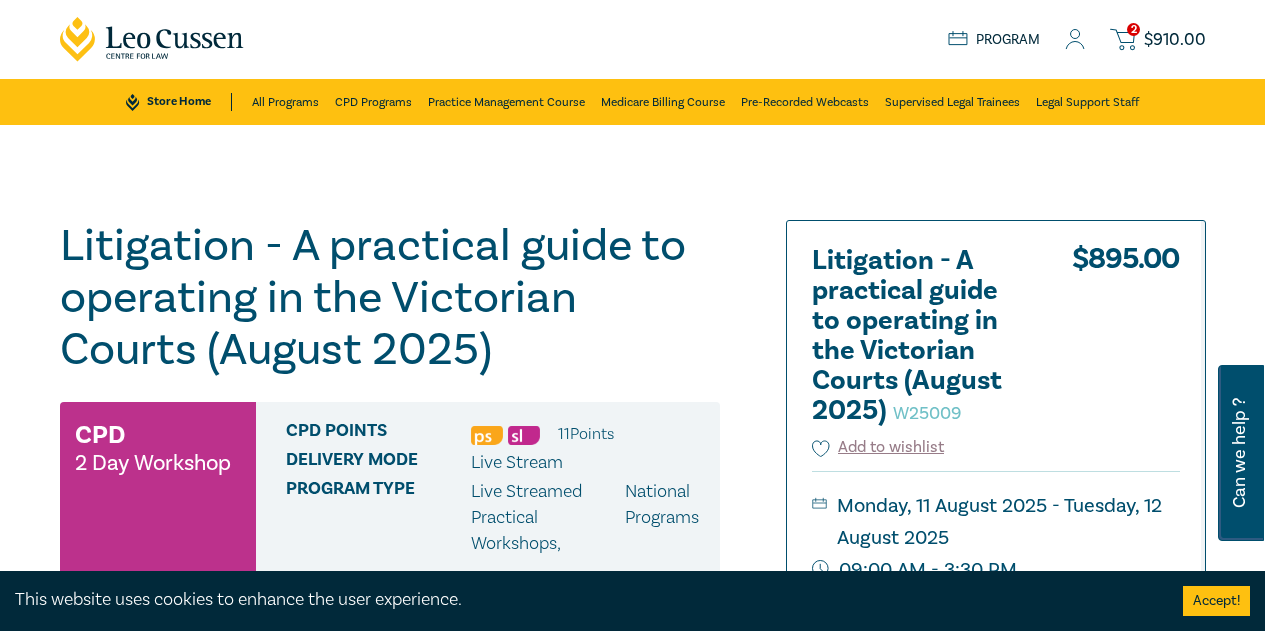 scroll, scrollTop: 0, scrollLeft: 0, axis: both 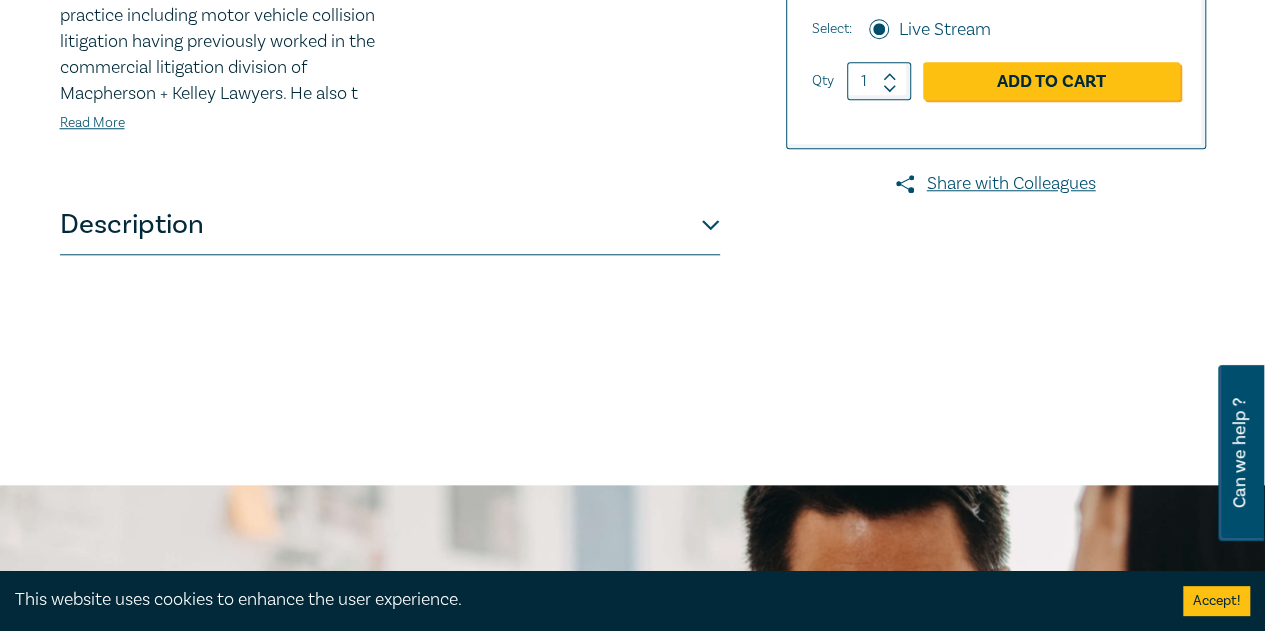 click on "Description" at bounding box center (390, 225) 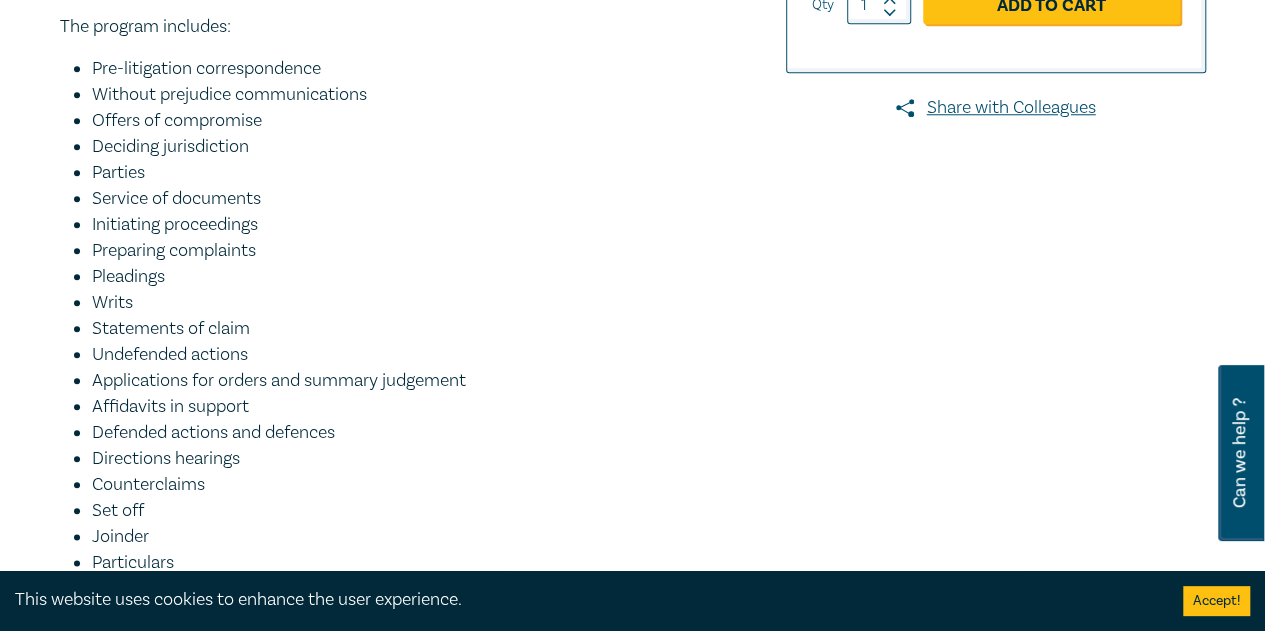scroll, scrollTop: 905, scrollLeft: 0, axis: vertical 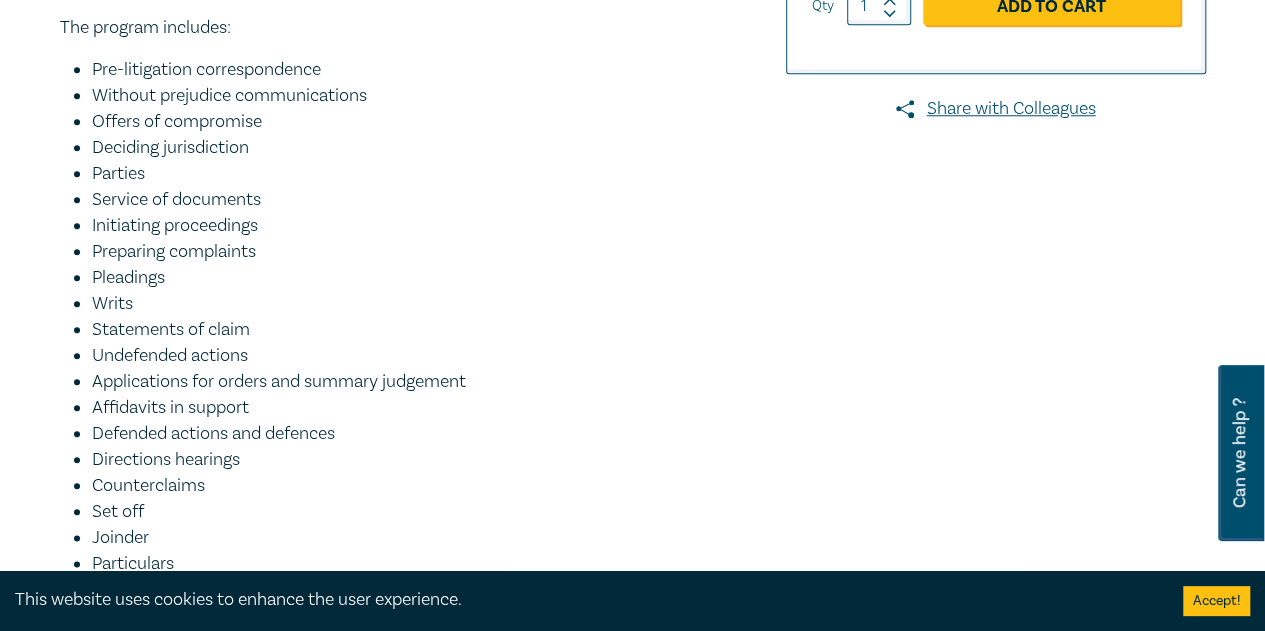 click on "Preparing complaints" at bounding box center (406, 252) 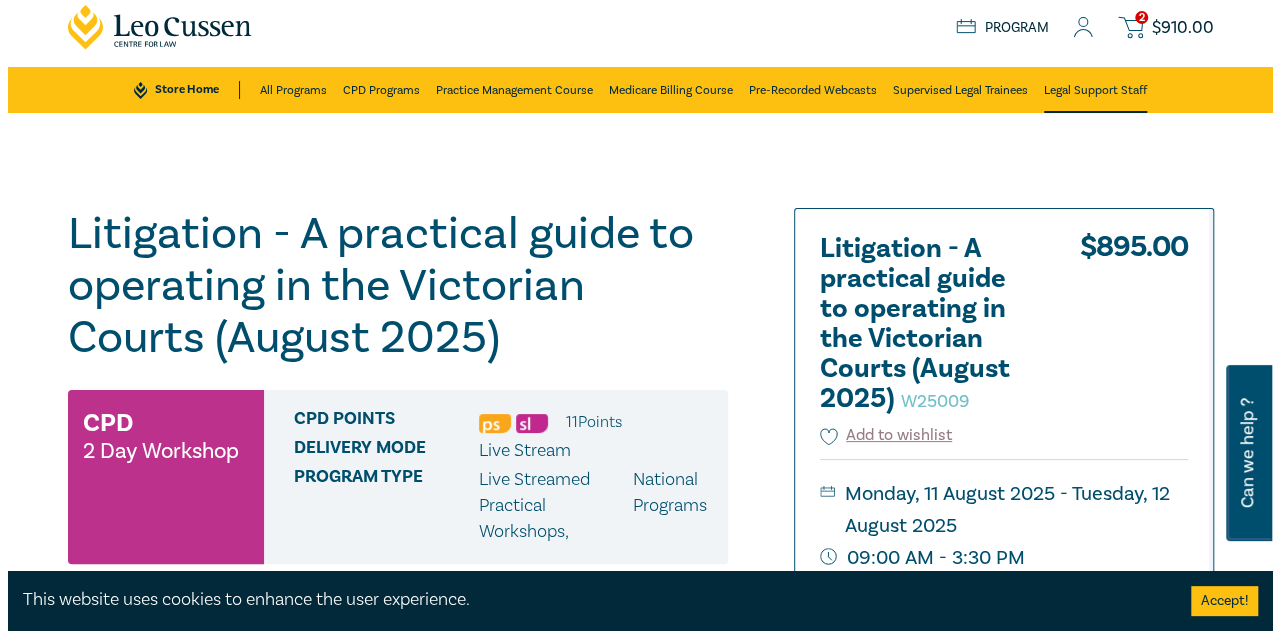 scroll, scrollTop: 7, scrollLeft: 0, axis: vertical 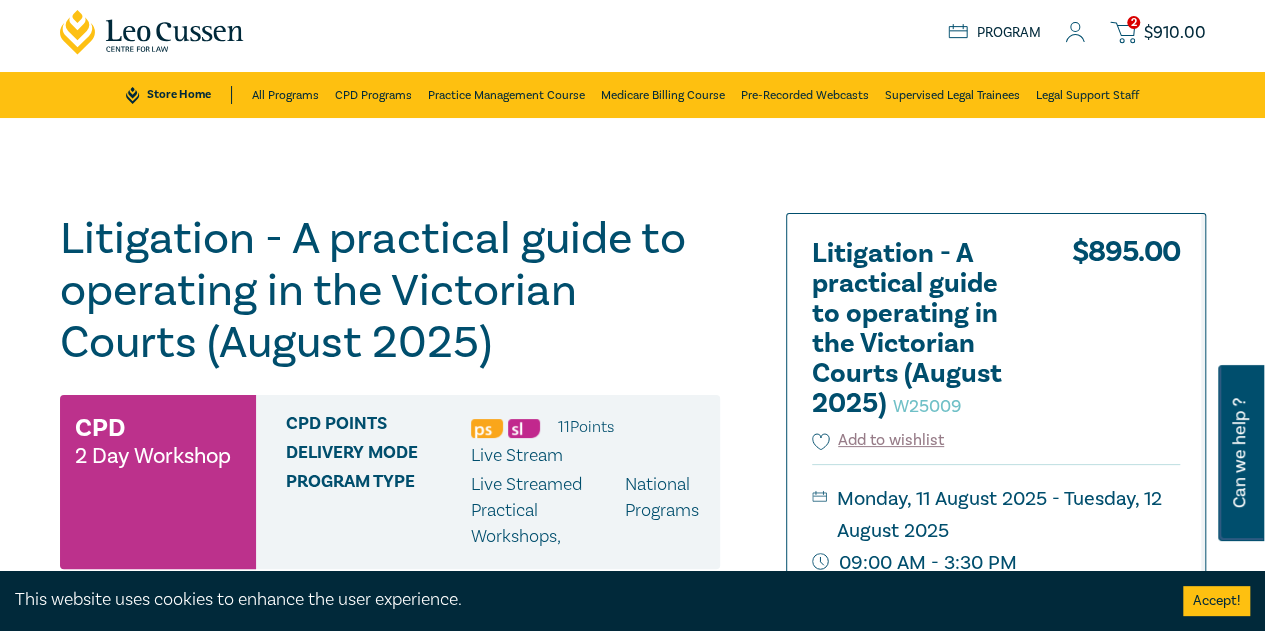 click 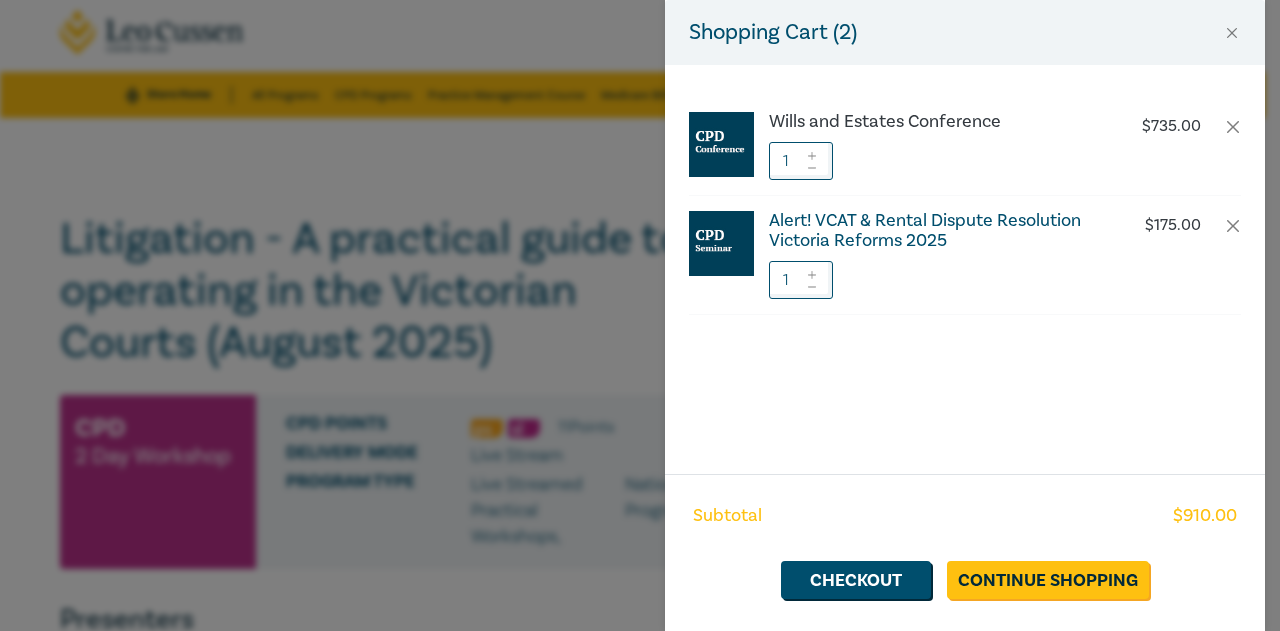 click on "Alert! VCAT & Rental Dispute Resolution Victoria Reforms 2025" at bounding box center [935, 231] 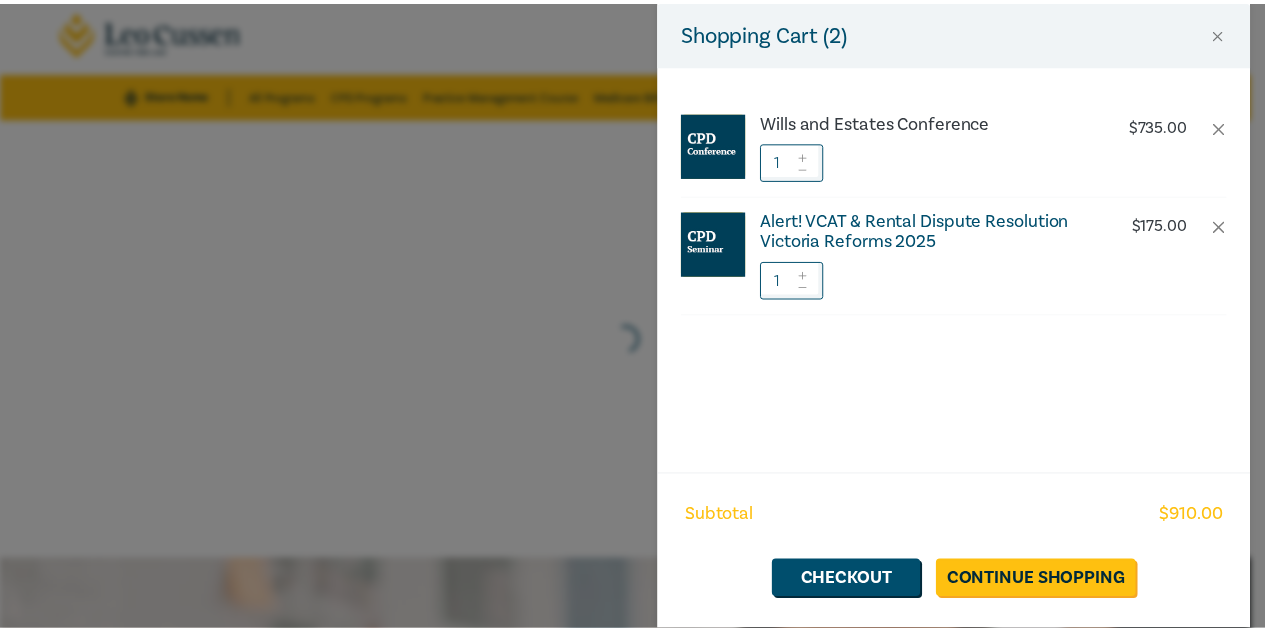 scroll, scrollTop: 0, scrollLeft: 0, axis: both 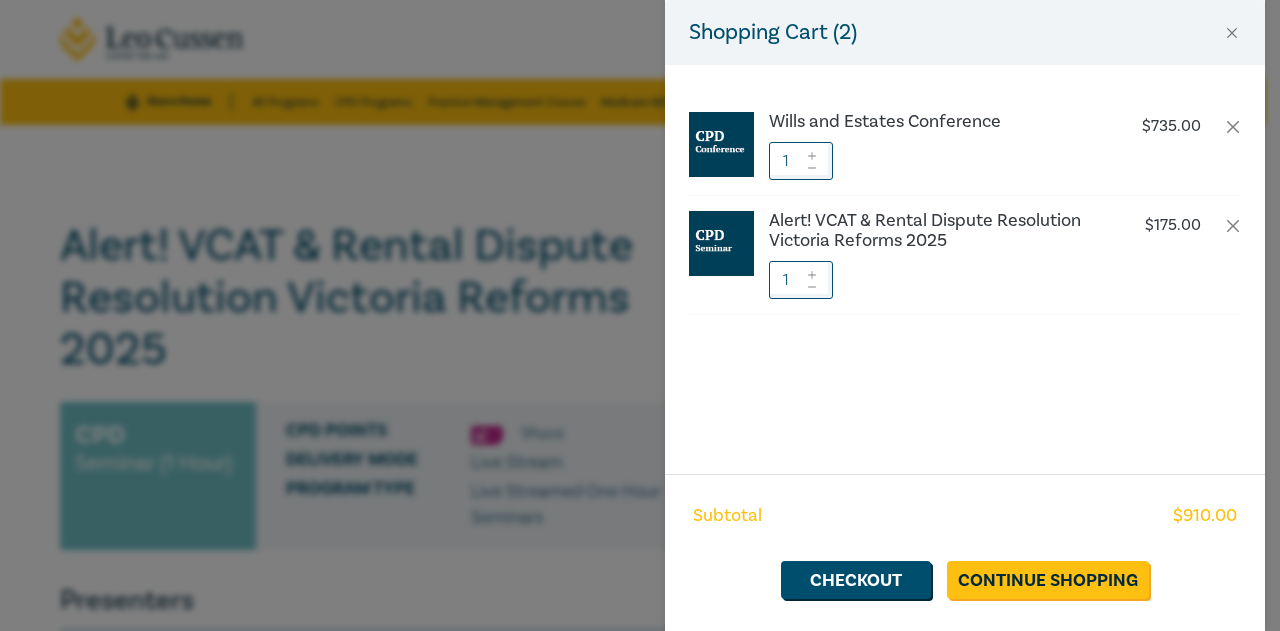 click on "Shopping Cart ( 2 )  Wills and Estates Conference $ 735.00 1 Alert! VCAT & Rental Dispute Resolution Victoria Reforms 2025 $ 175.00 1 Subtotal $ 910.00 Checkout Continue Shopping" at bounding box center [640, 315] 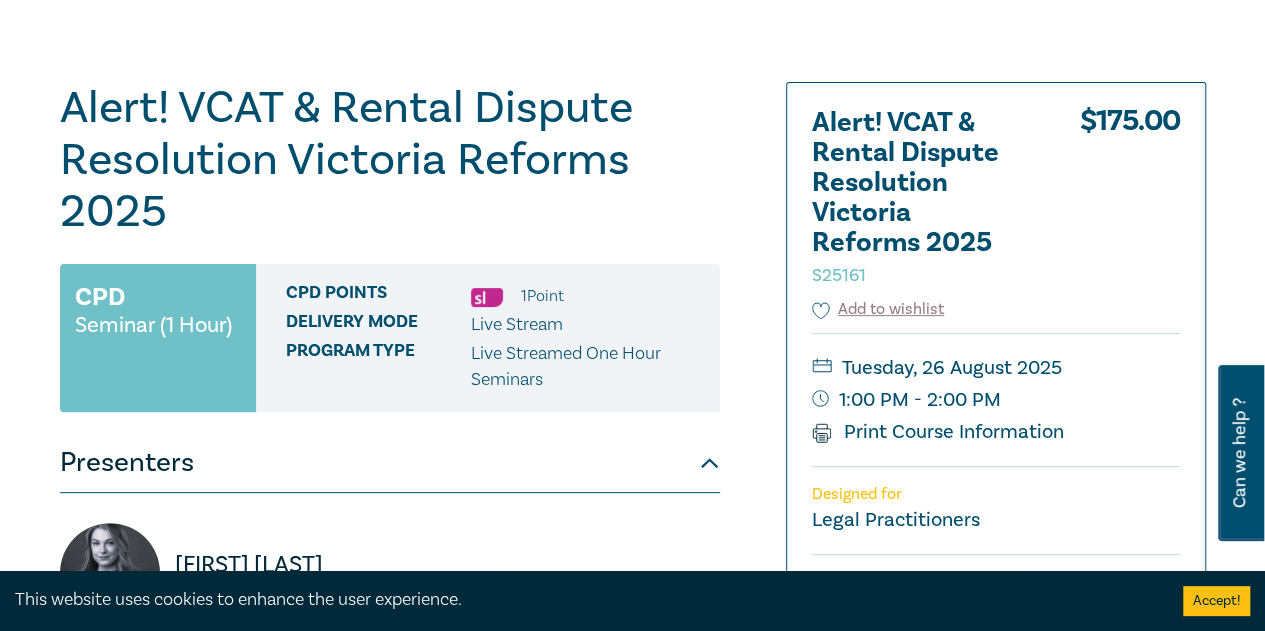 scroll, scrollTop: 0, scrollLeft: 0, axis: both 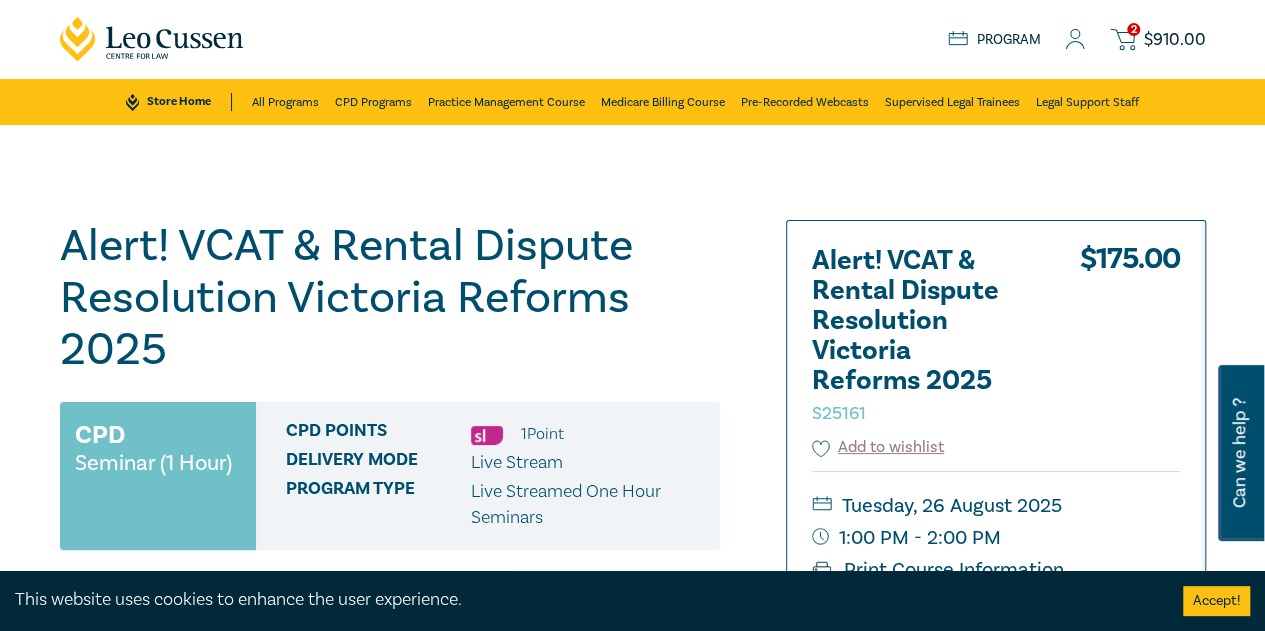 click on "2 $ 910.00" at bounding box center (1157, 39) 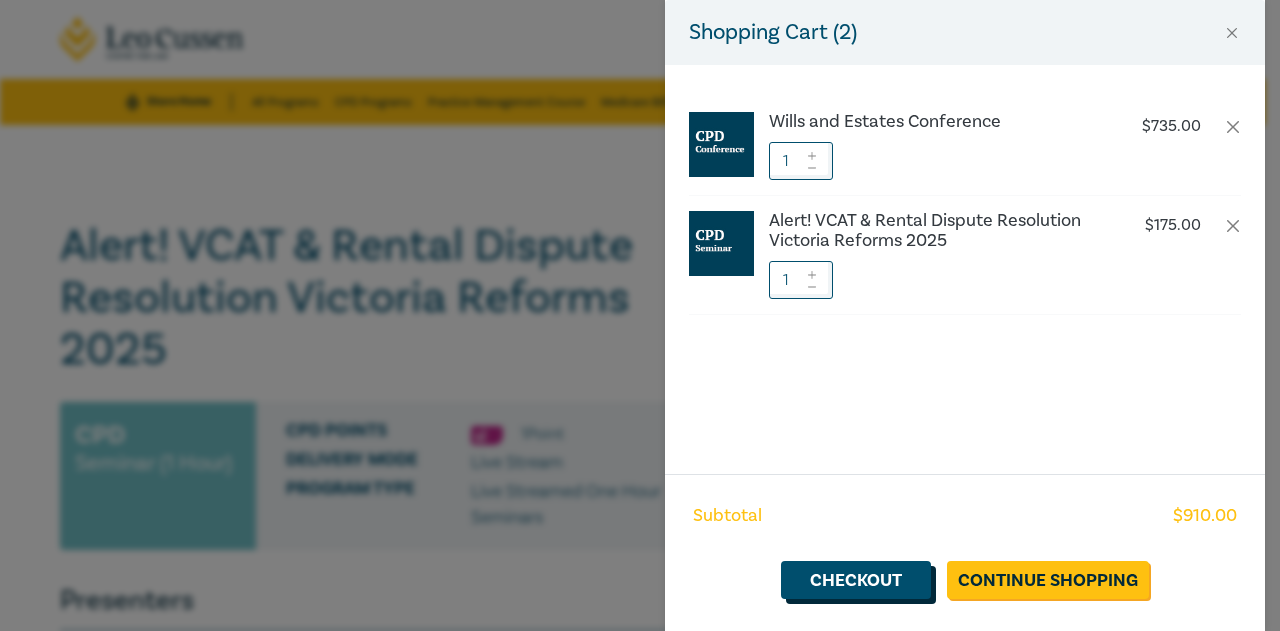 click on "Checkout" at bounding box center [856, 580] 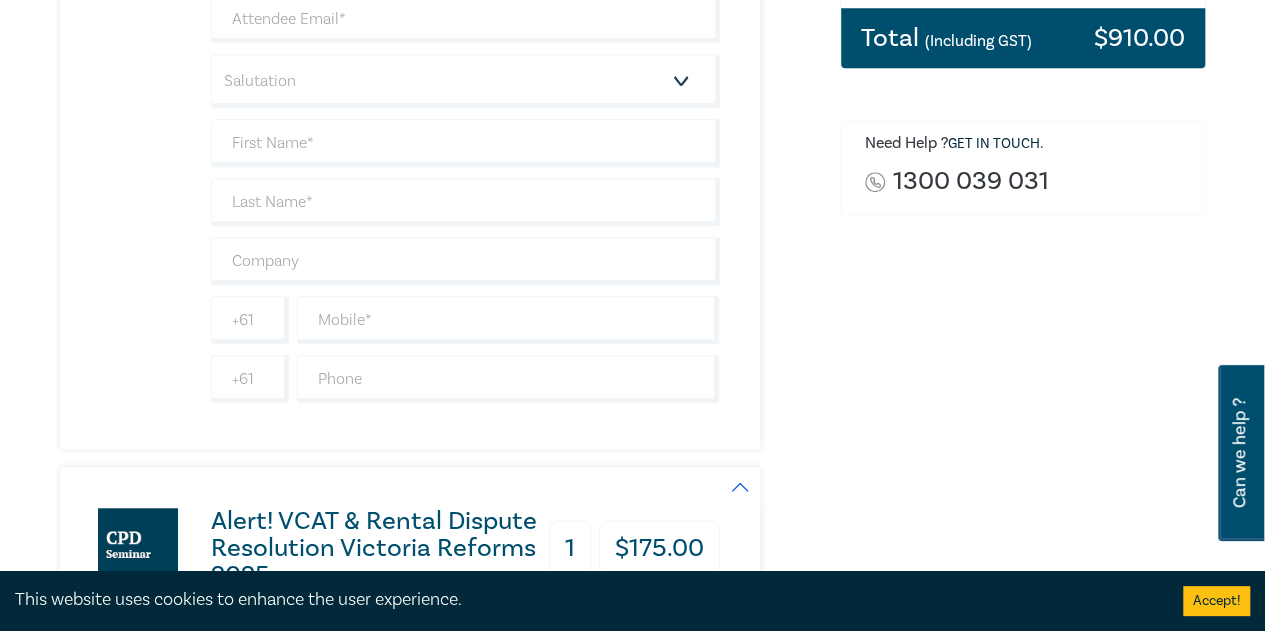 scroll, scrollTop: 192, scrollLeft: 0, axis: vertical 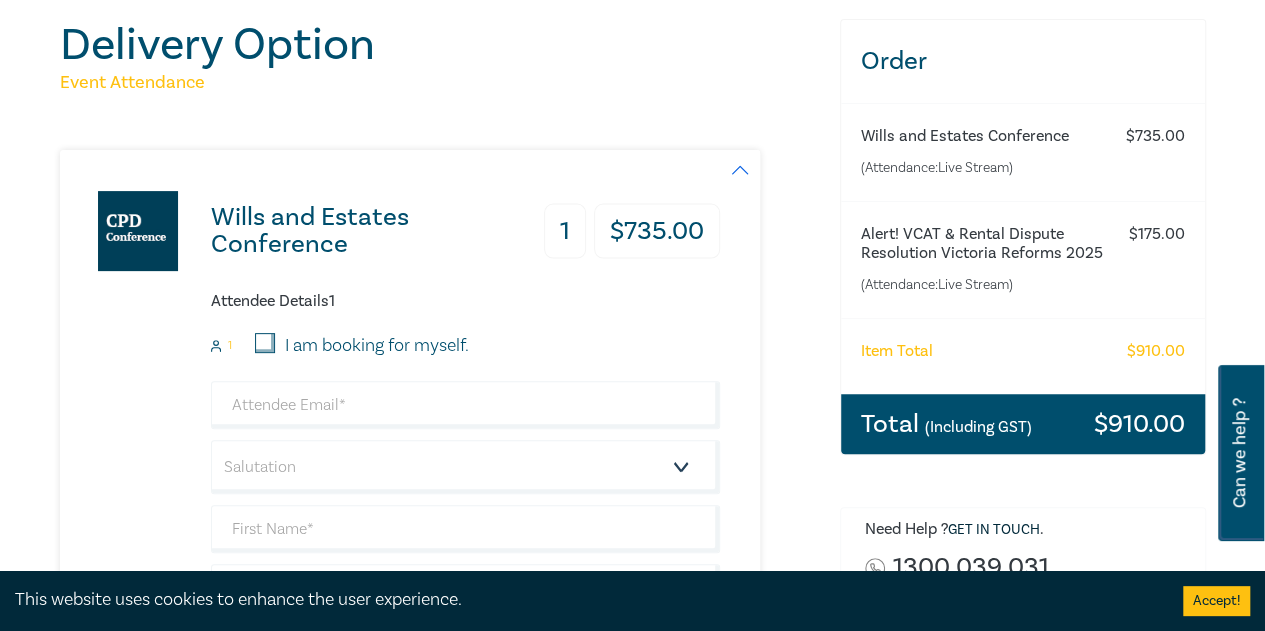 click on "I am booking for myself." at bounding box center (377, 346) 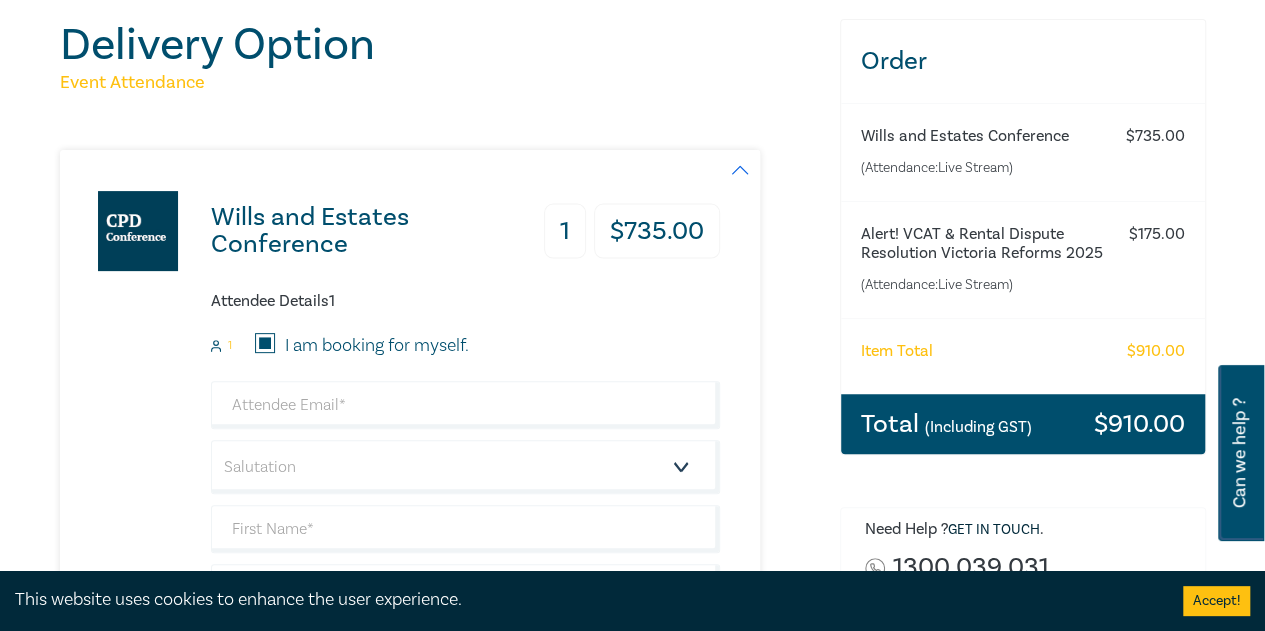 type on "tbraue@leocussen.edu.au" 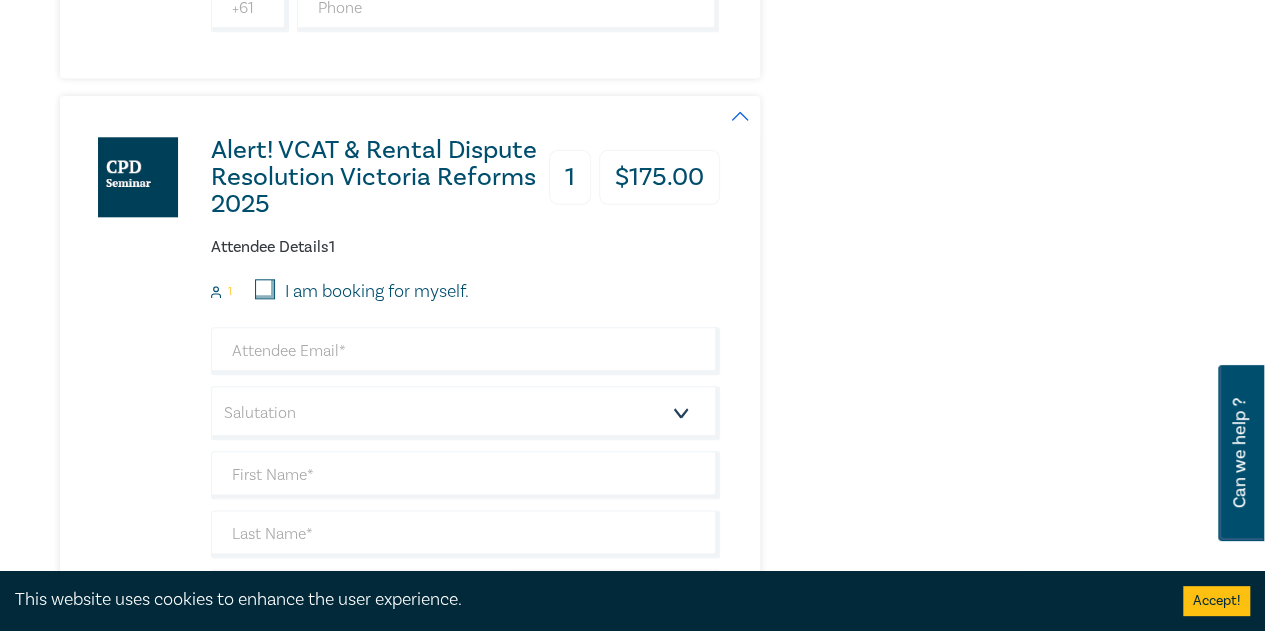 scroll, scrollTop: 950, scrollLeft: 0, axis: vertical 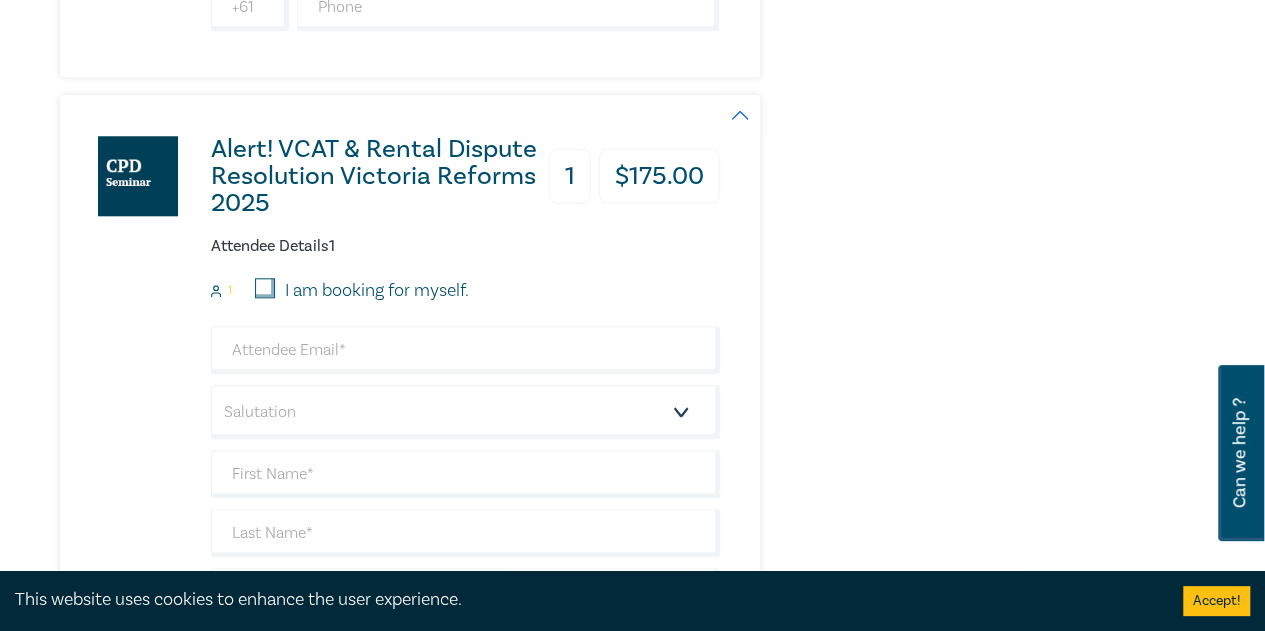 click on "I am booking for myself." at bounding box center [377, 291] 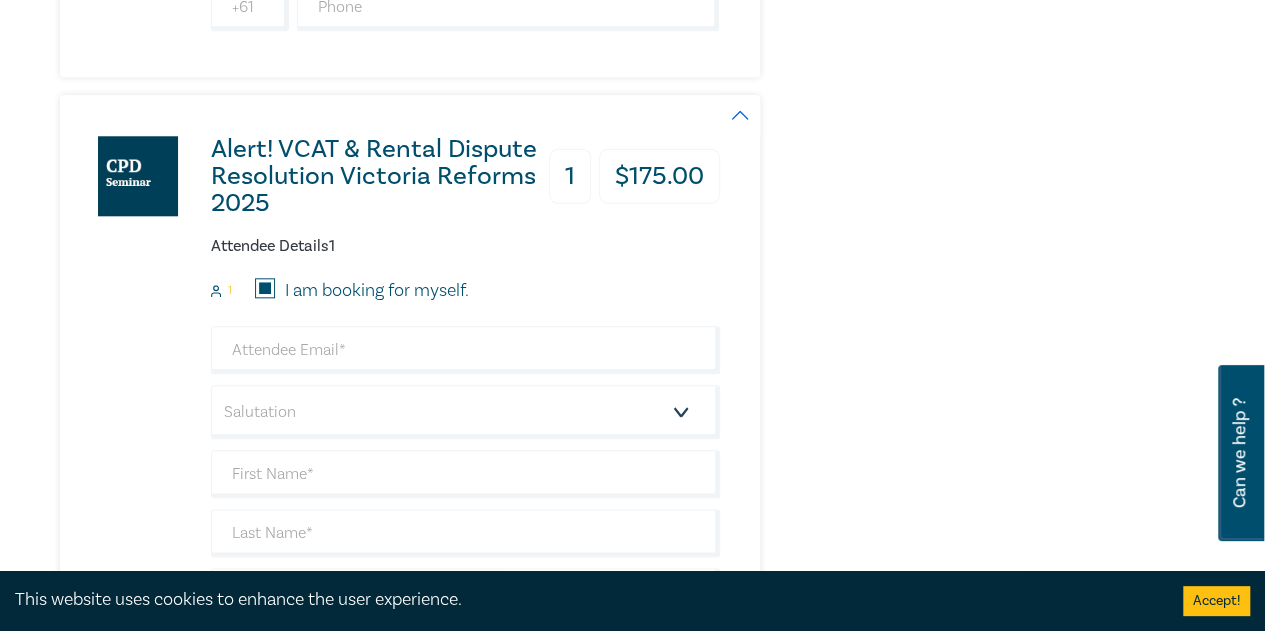 type on "tbraue@leocussen.edu.au" 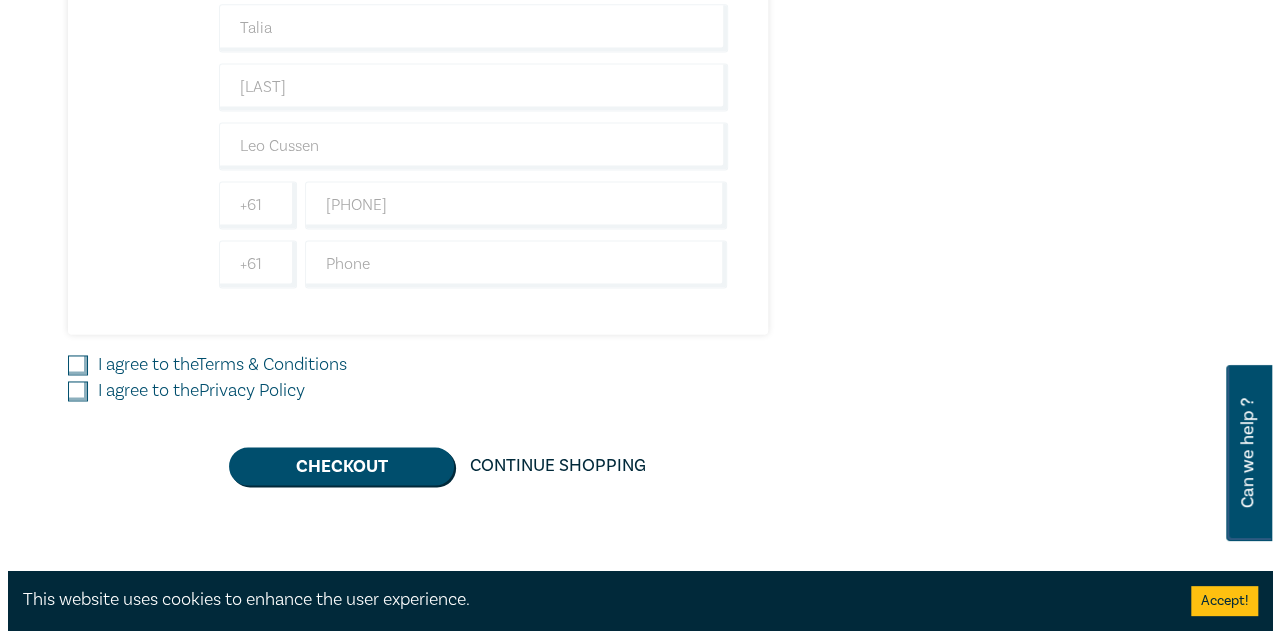 scroll, scrollTop: 1440, scrollLeft: 0, axis: vertical 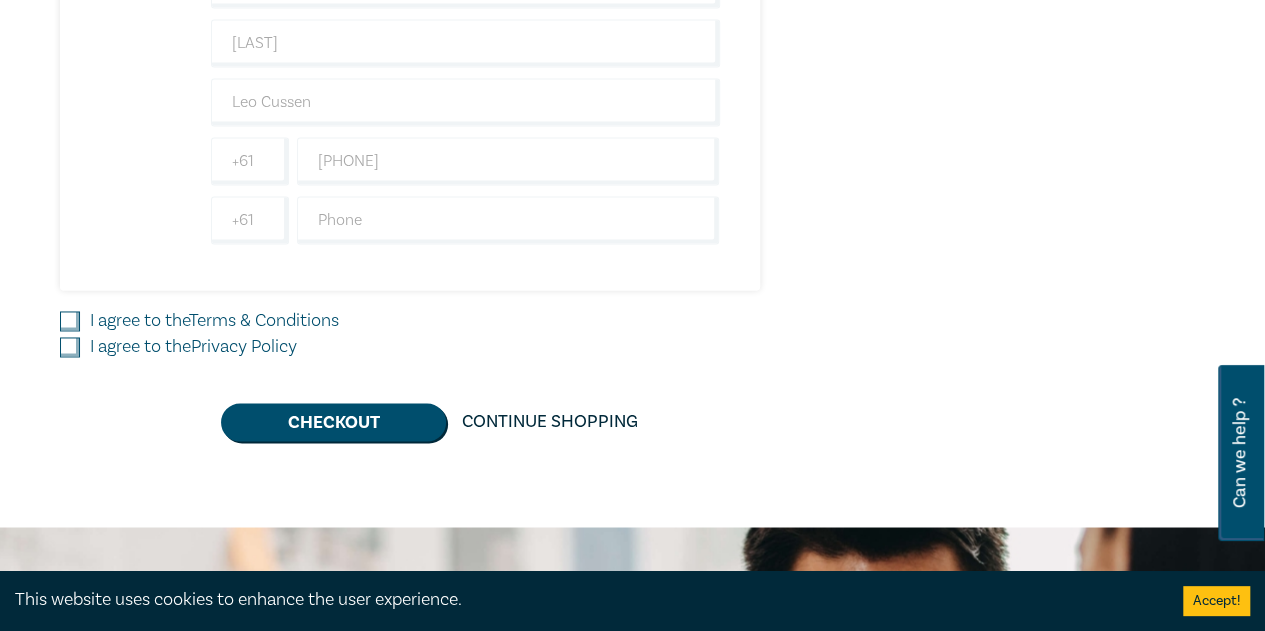 click on "Terms & Conditions" at bounding box center [264, 320] 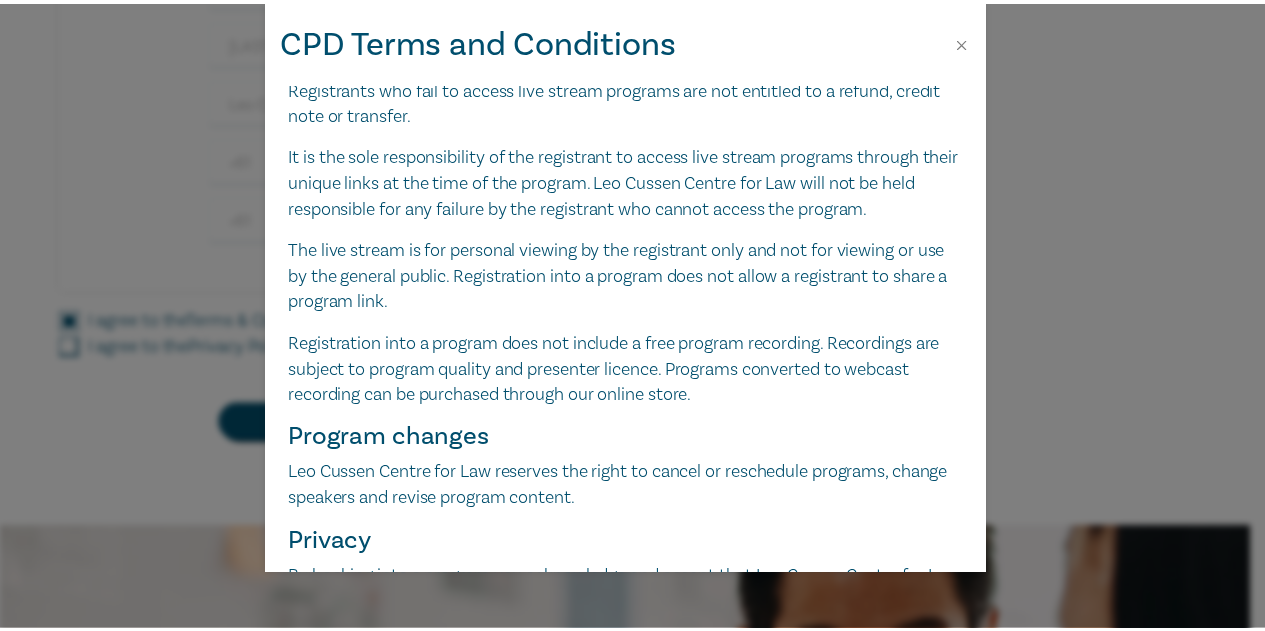 scroll, scrollTop: 2016, scrollLeft: 0, axis: vertical 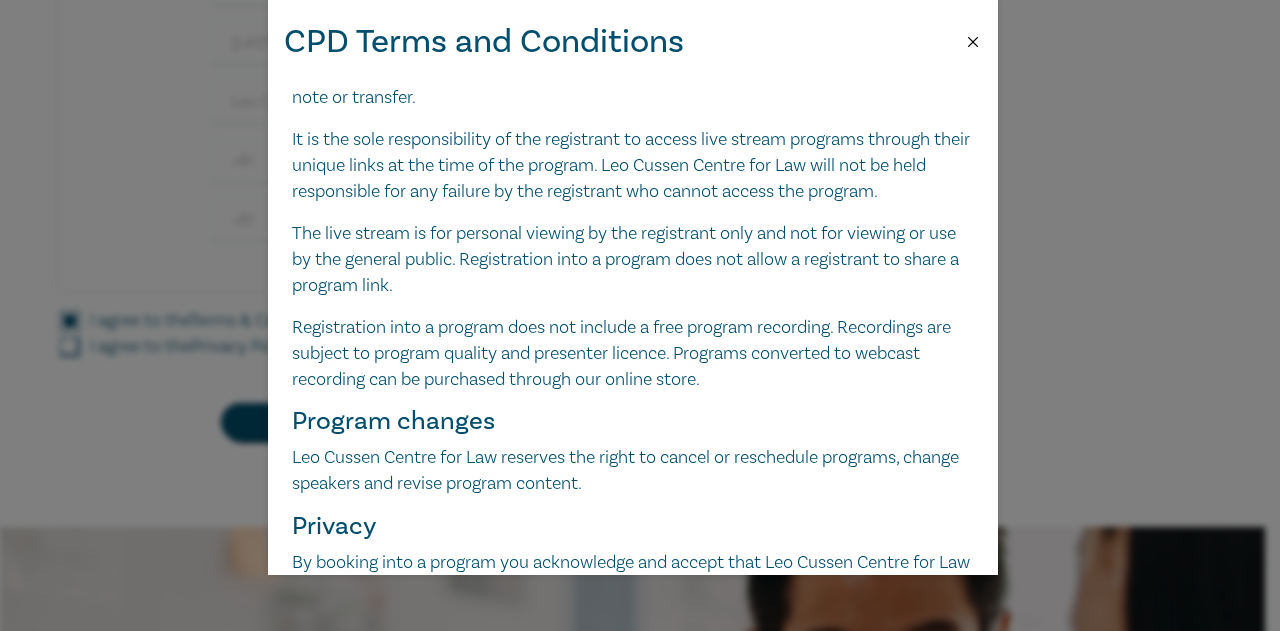 click at bounding box center [973, 42] 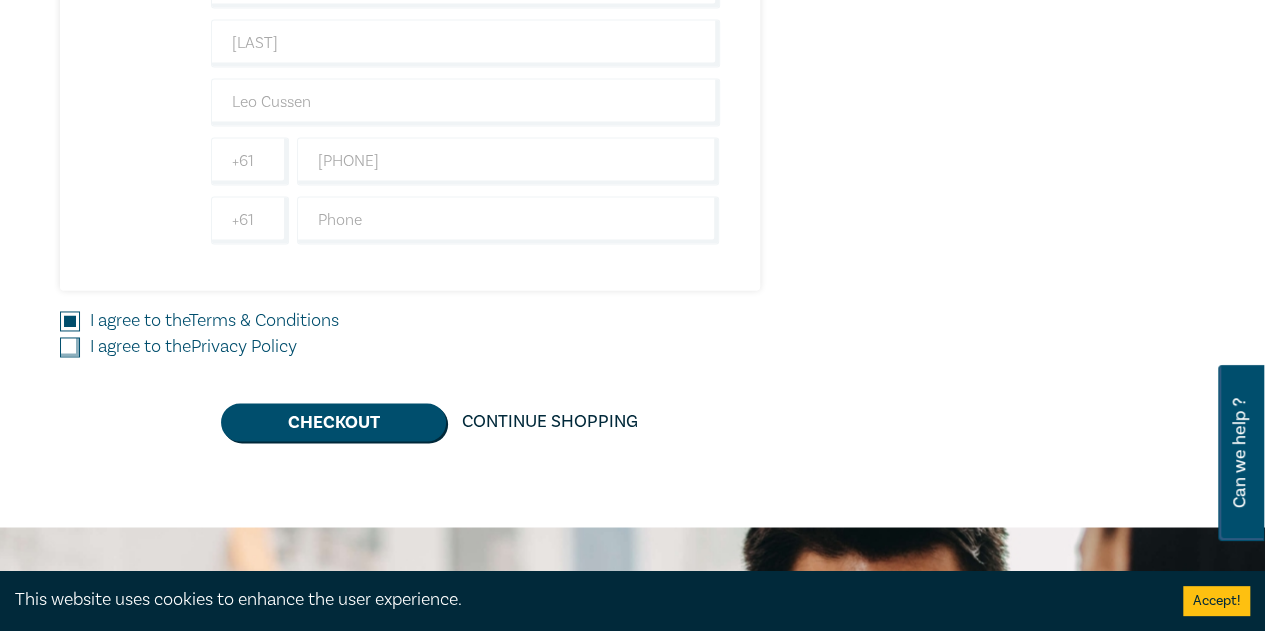 click on "Privacy Policy" at bounding box center (244, 346) 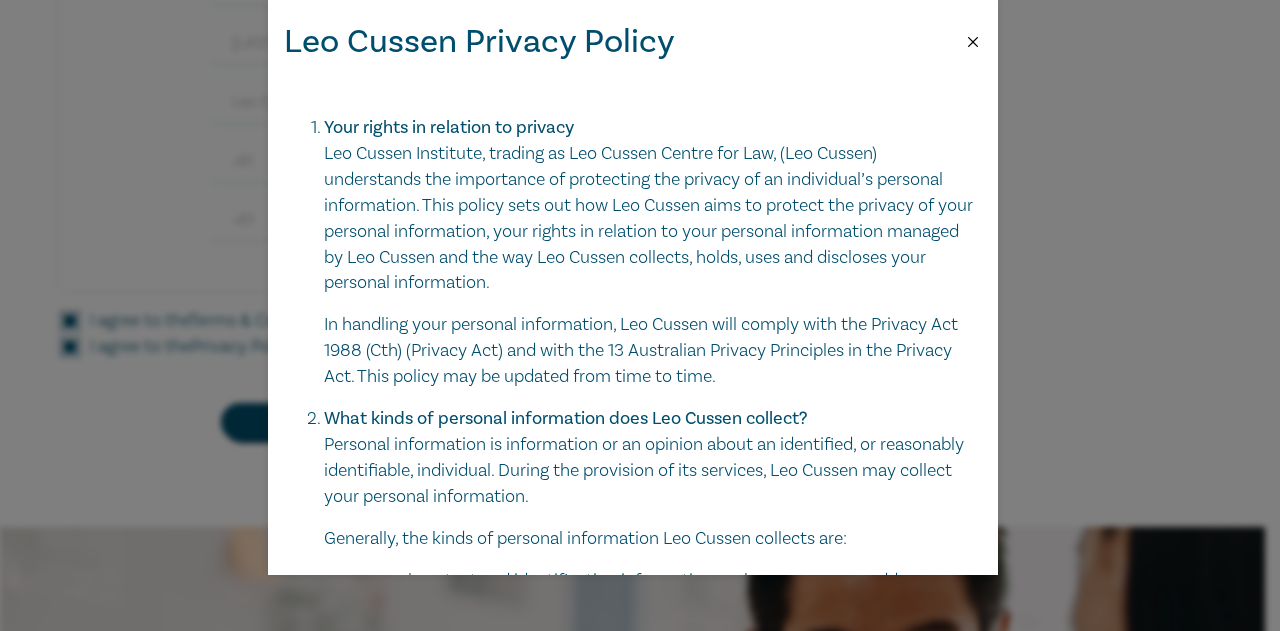 click at bounding box center [973, 42] 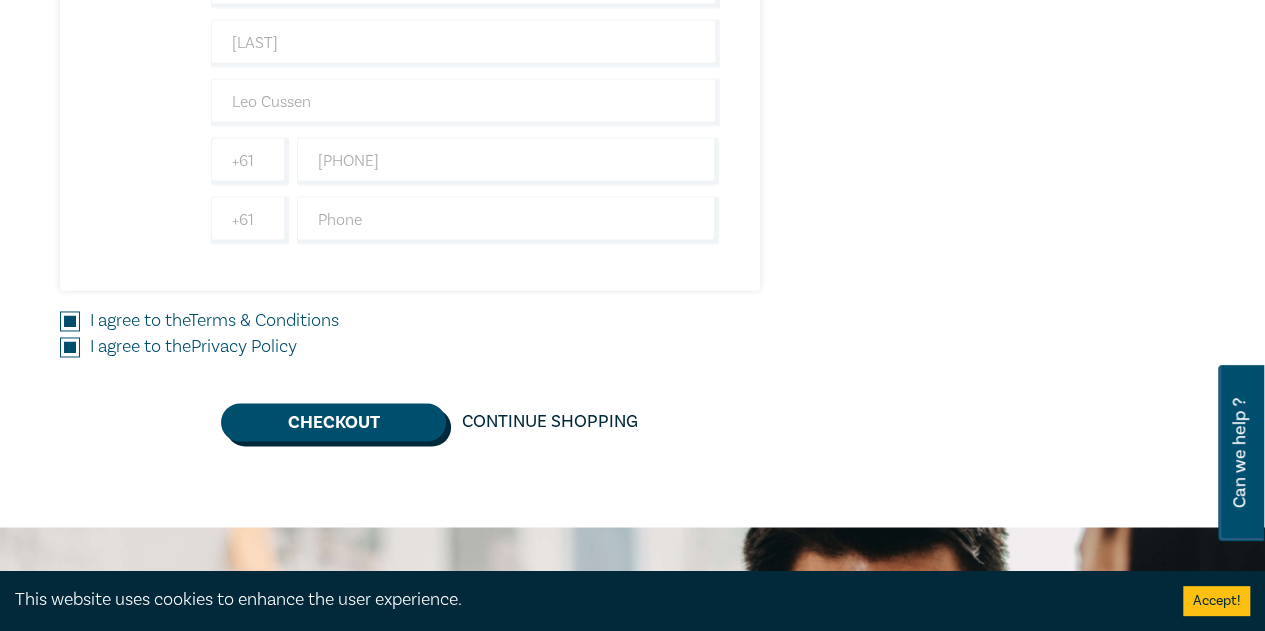click on "Checkout" at bounding box center (333, 422) 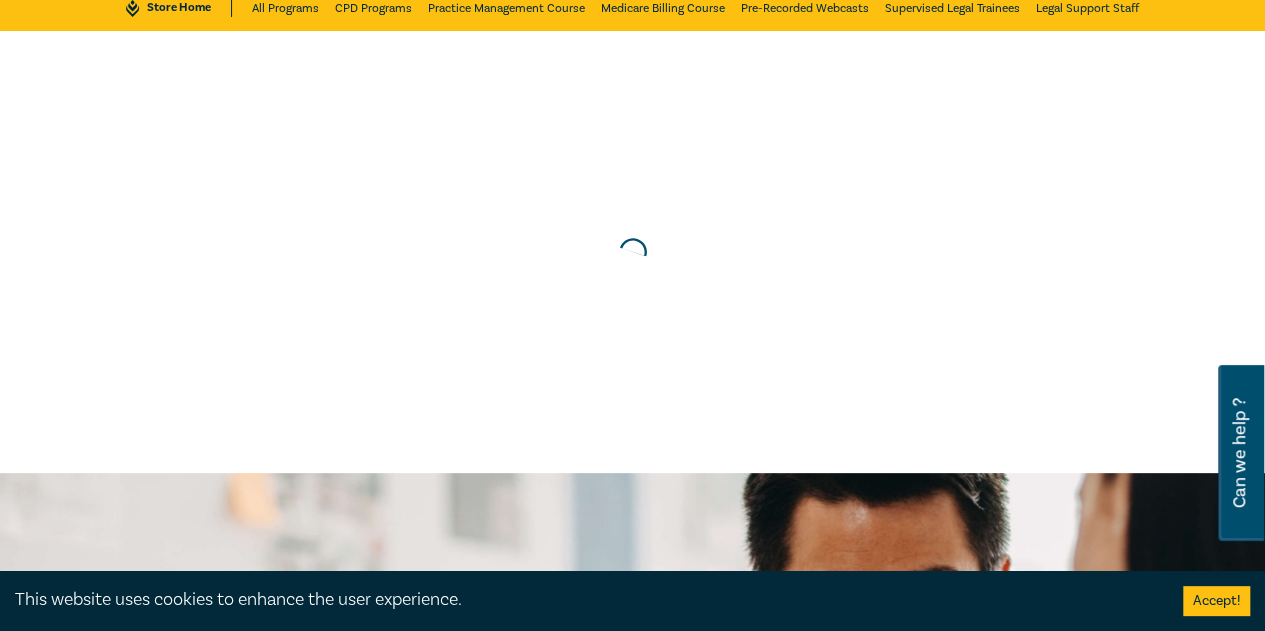 scroll, scrollTop: 95, scrollLeft: 0, axis: vertical 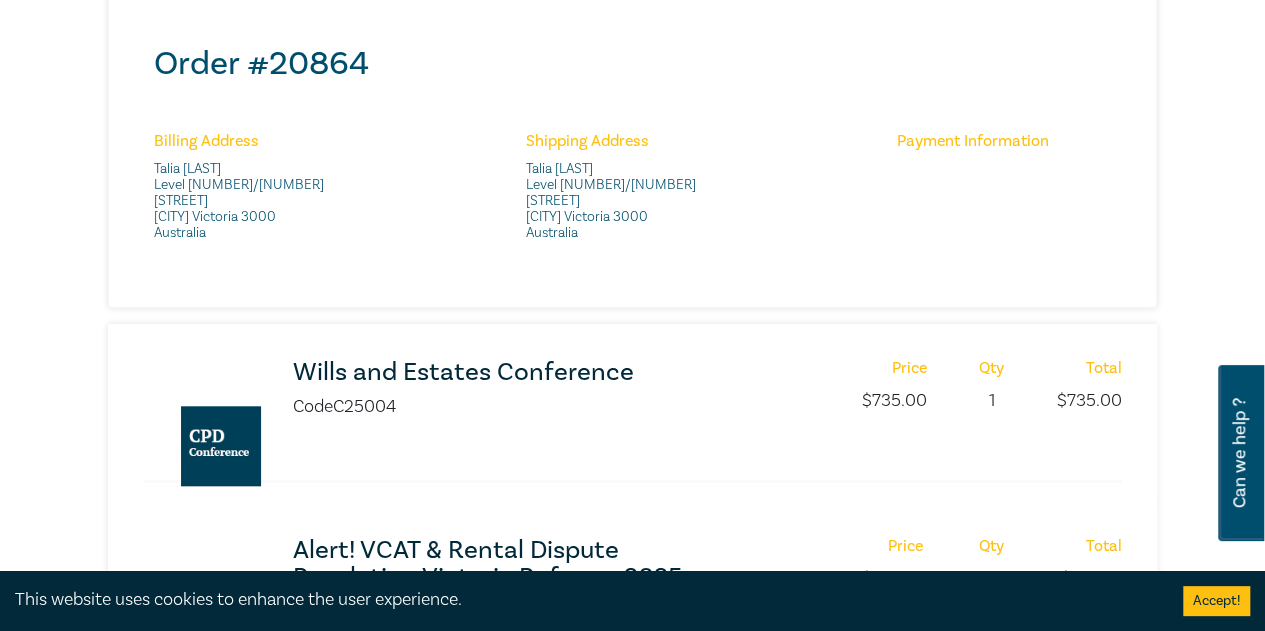 click on "Order # 20864 Billing Address [FIRST]   [LAST] Level [NUMBER]/[NUMBER] [STREET]   [CITY]   [STATE]   [COUNTRY] Shipping Address [FIRST]   [LAST] Level [NUMBER]/[NUMBER] [STREET]   [CITY]   [STATE]   [COUNTRY] Payment Information" at bounding box center (632, 150) 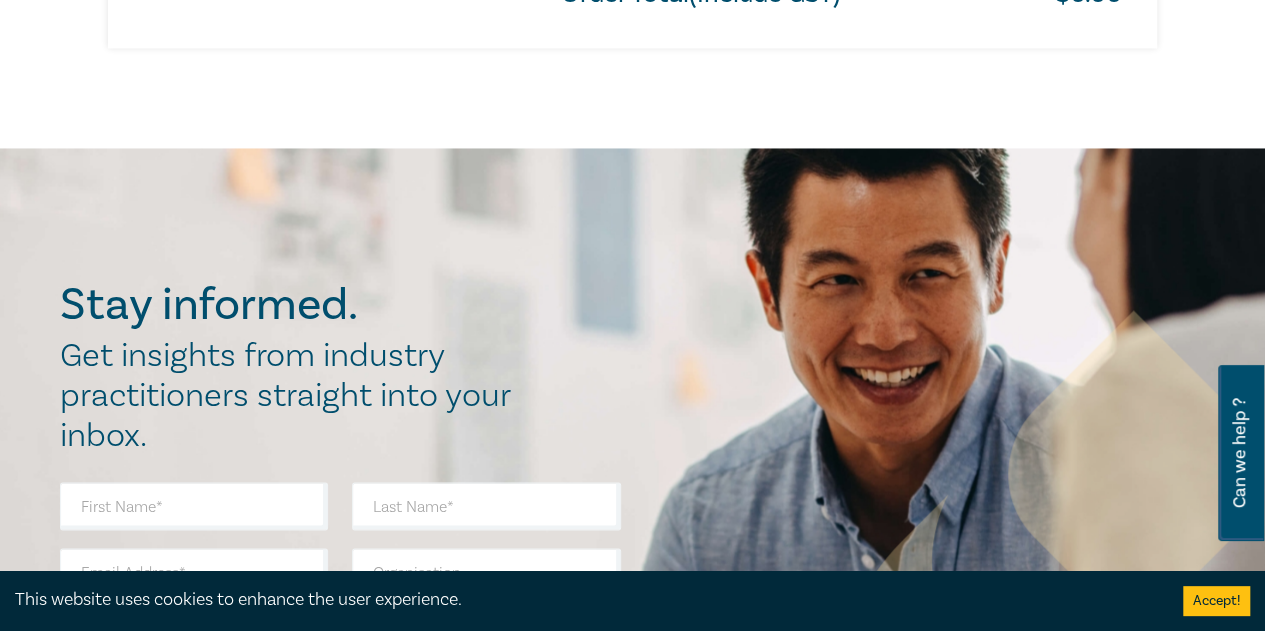 scroll, scrollTop: 1660, scrollLeft: 0, axis: vertical 